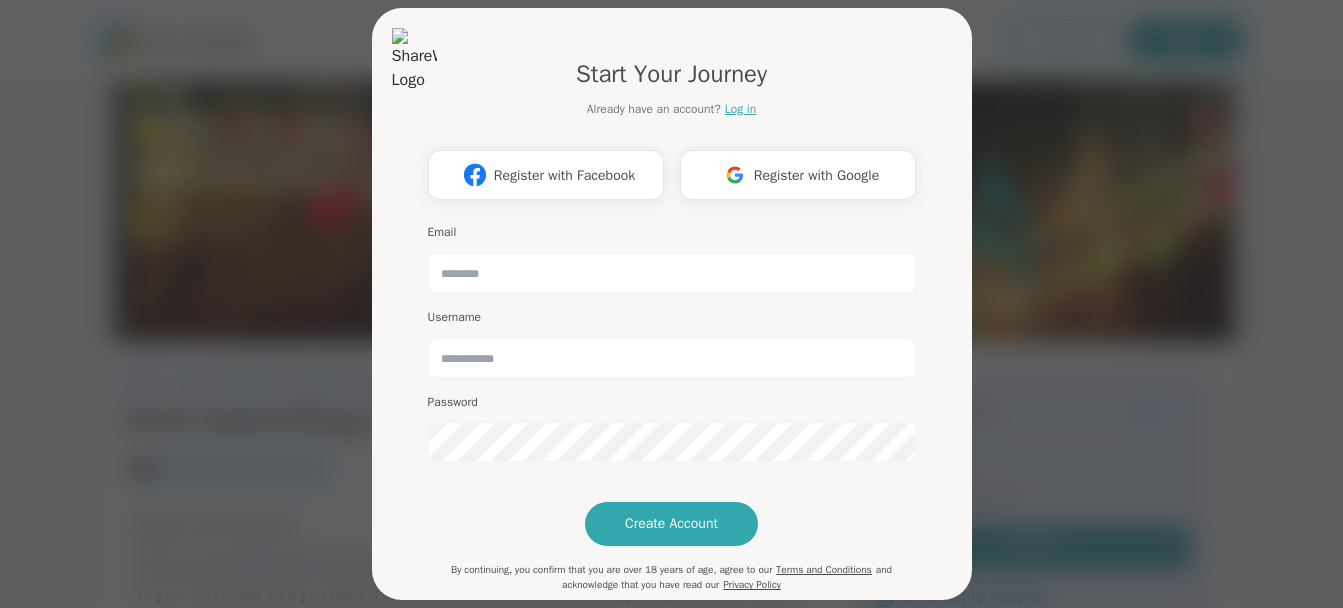 scroll, scrollTop: 0, scrollLeft: 0, axis: both 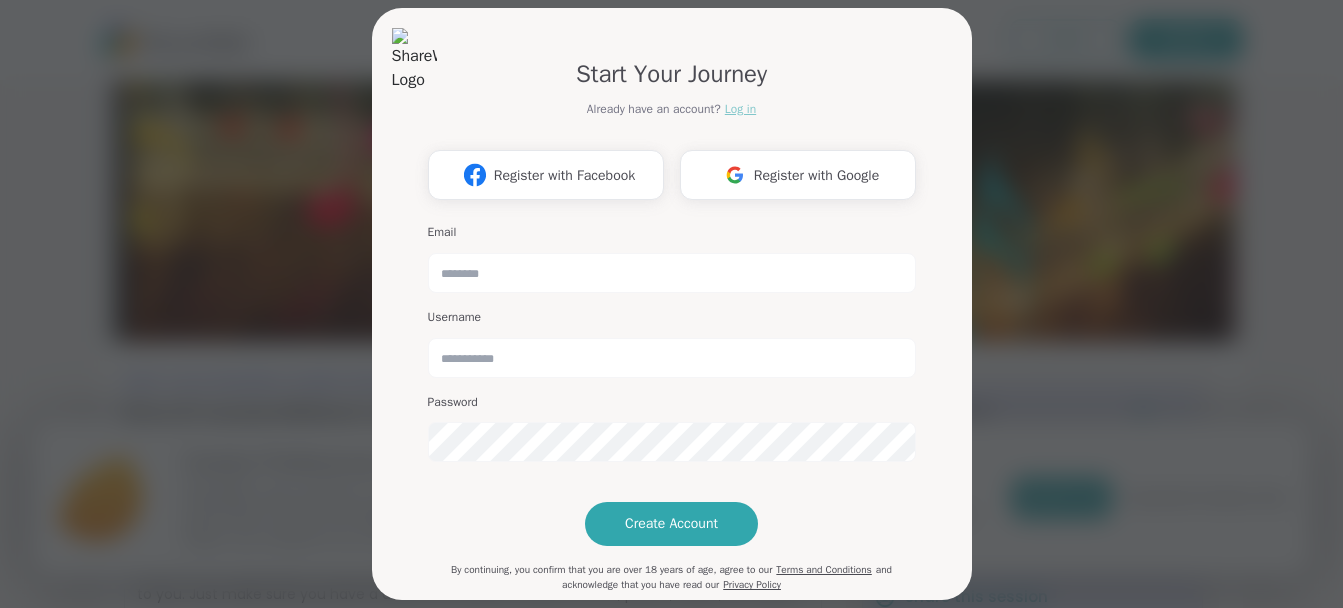 click on "Log in" at bounding box center [740, 109] 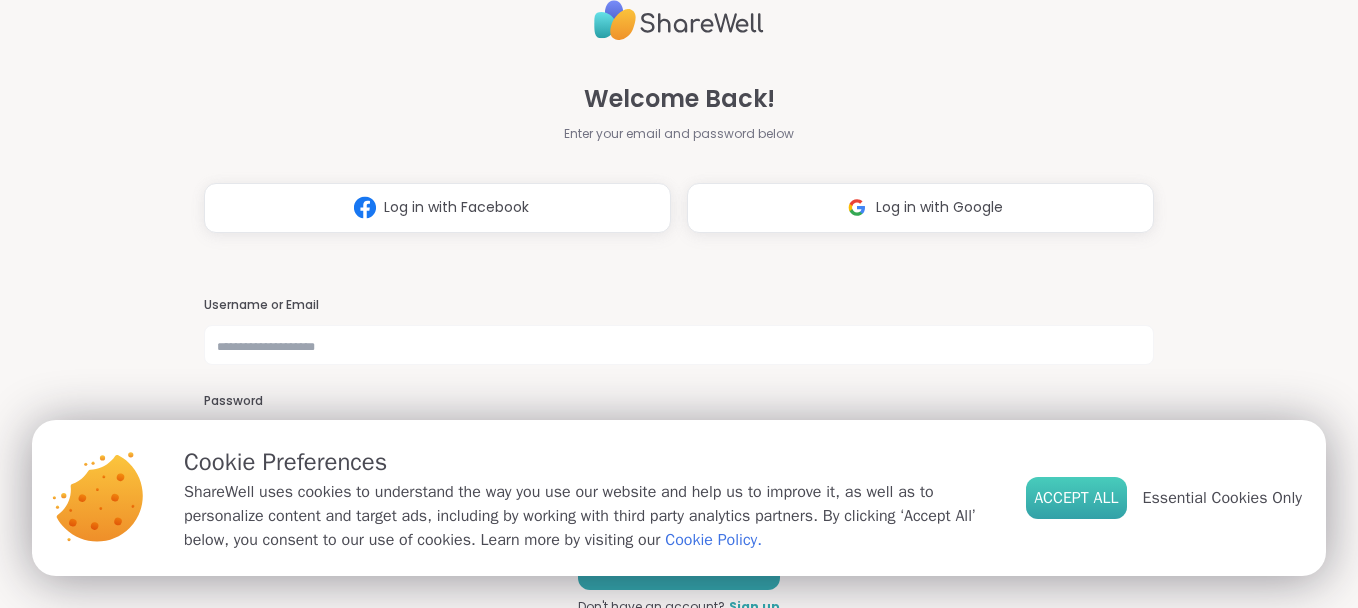 click on "Accept All" at bounding box center (1076, 498) 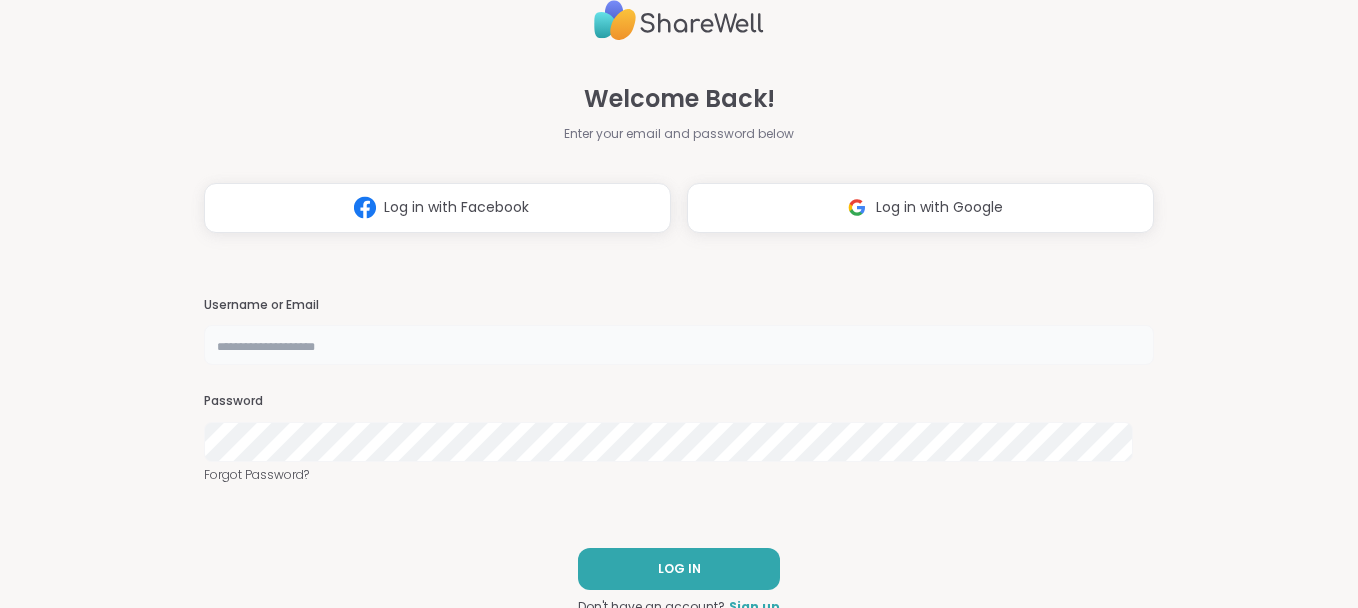 click at bounding box center [679, 345] 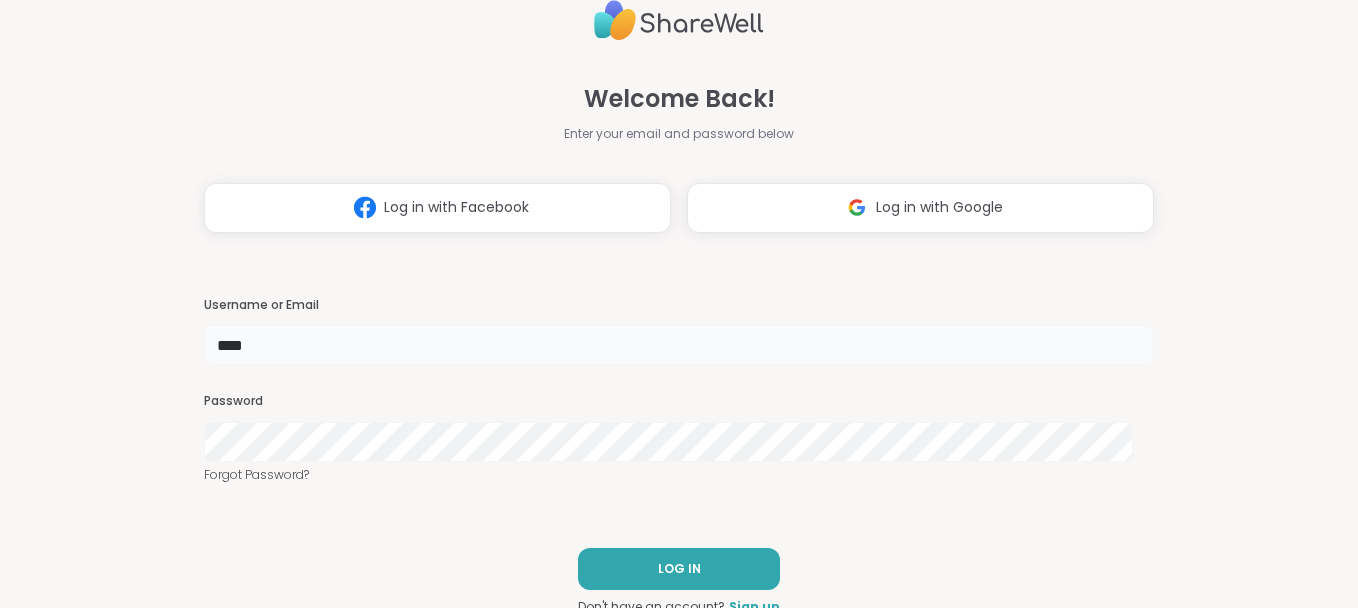 type on "**********" 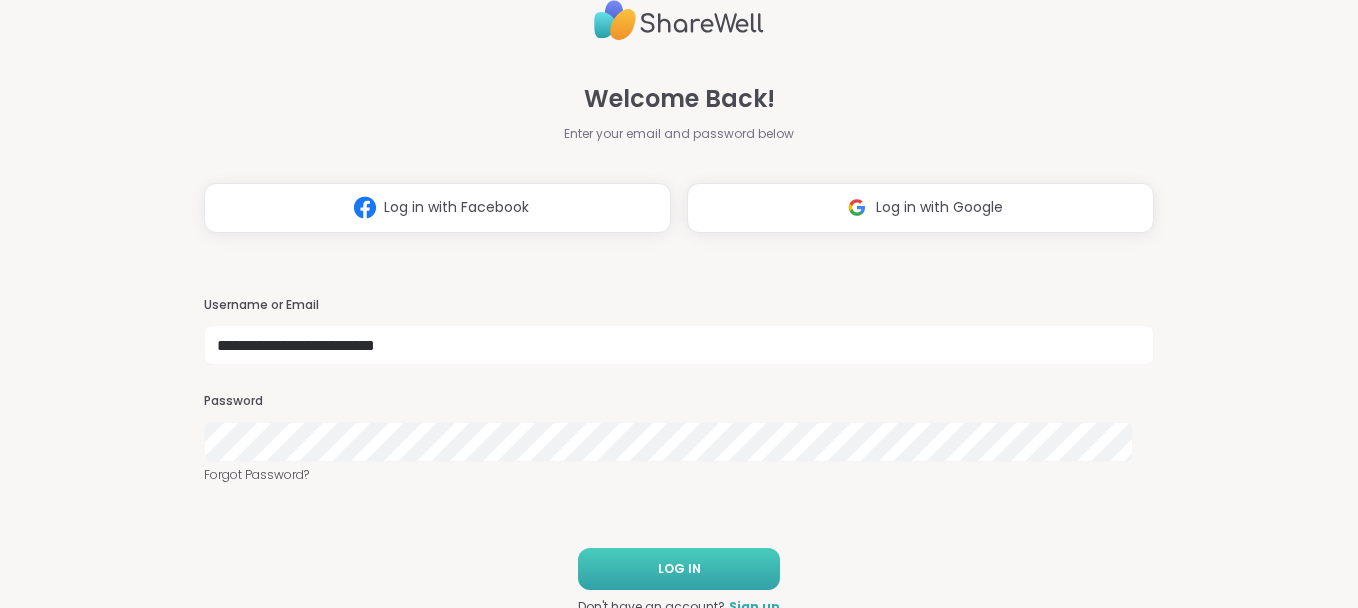 click on "LOG IN" at bounding box center (679, 569) 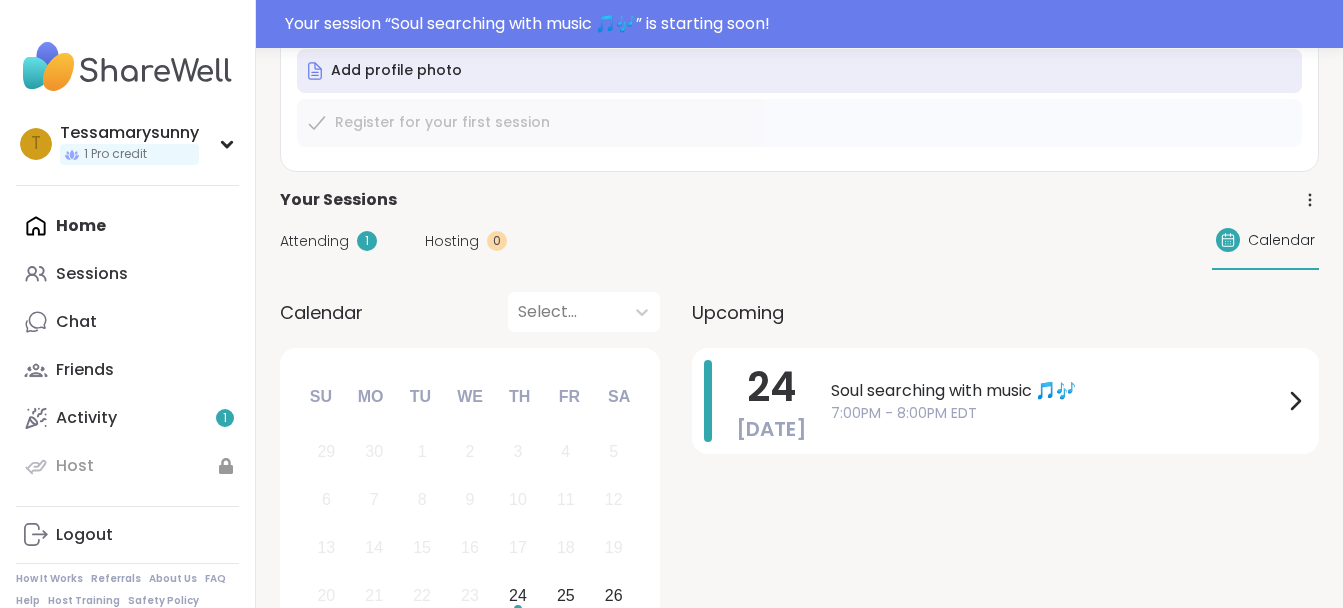 scroll, scrollTop: 267, scrollLeft: 0, axis: vertical 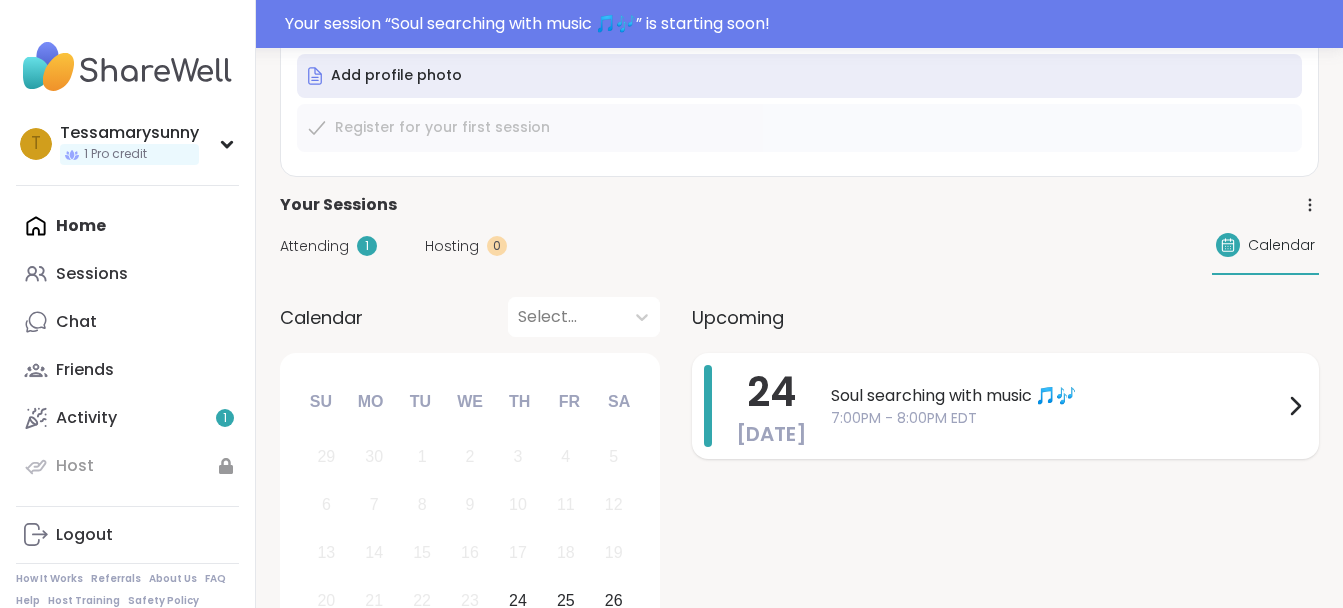 click on "24" at bounding box center [771, 392] 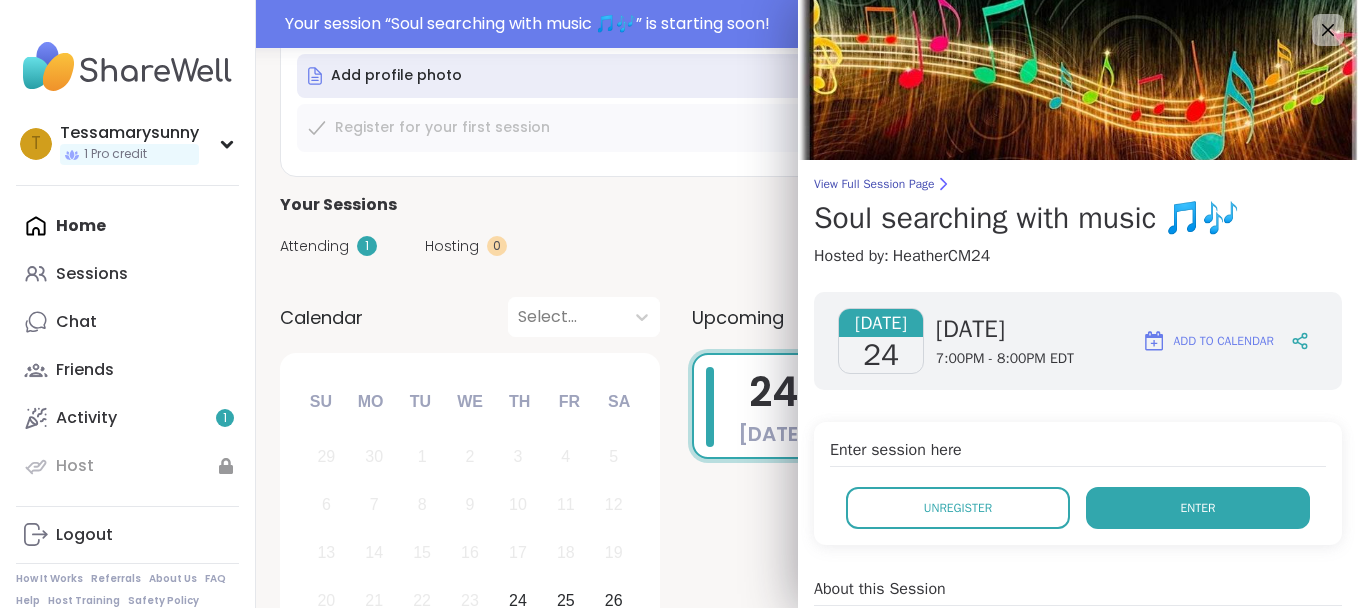 click on "Enter" at bounding box center (1198, 508) 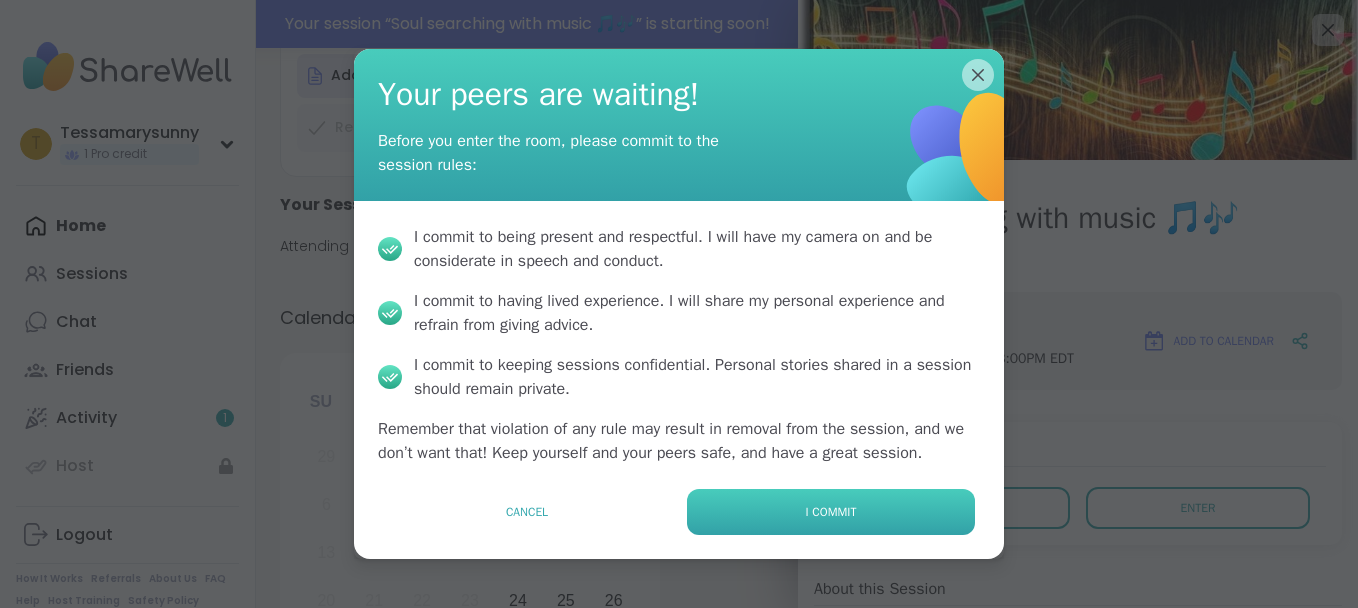click on "I commit" at bounding box center (831, 512) 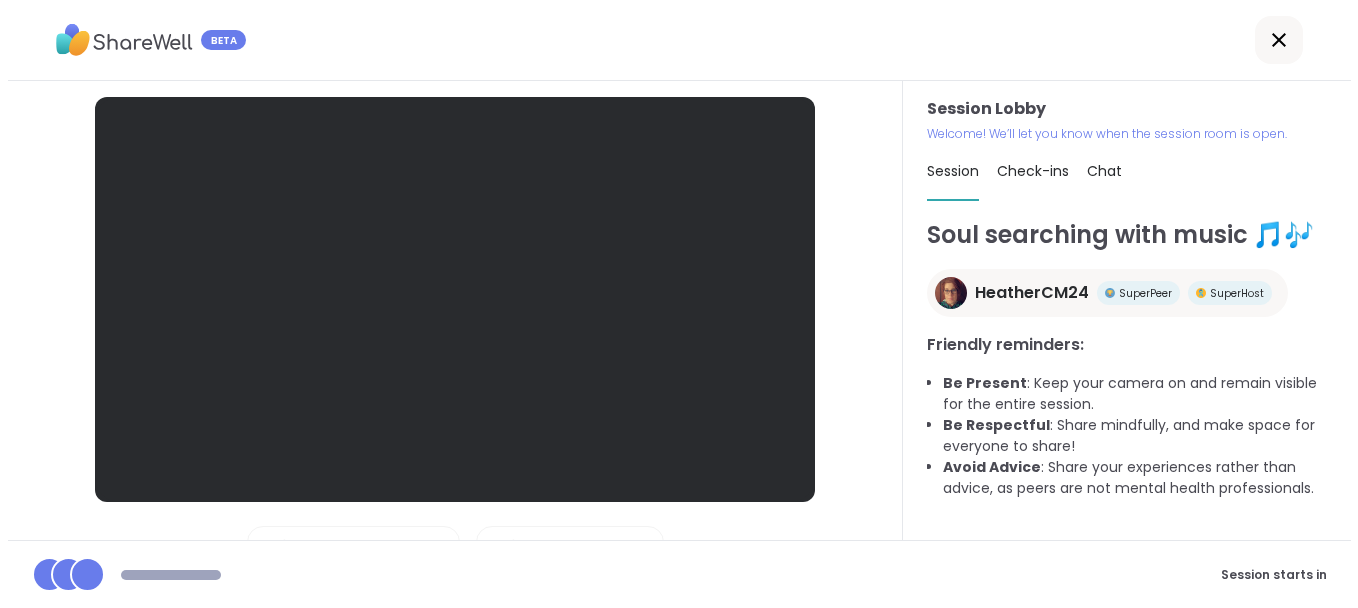 scroll, scrollTop: 0, scrollLeft: 0, axis: both 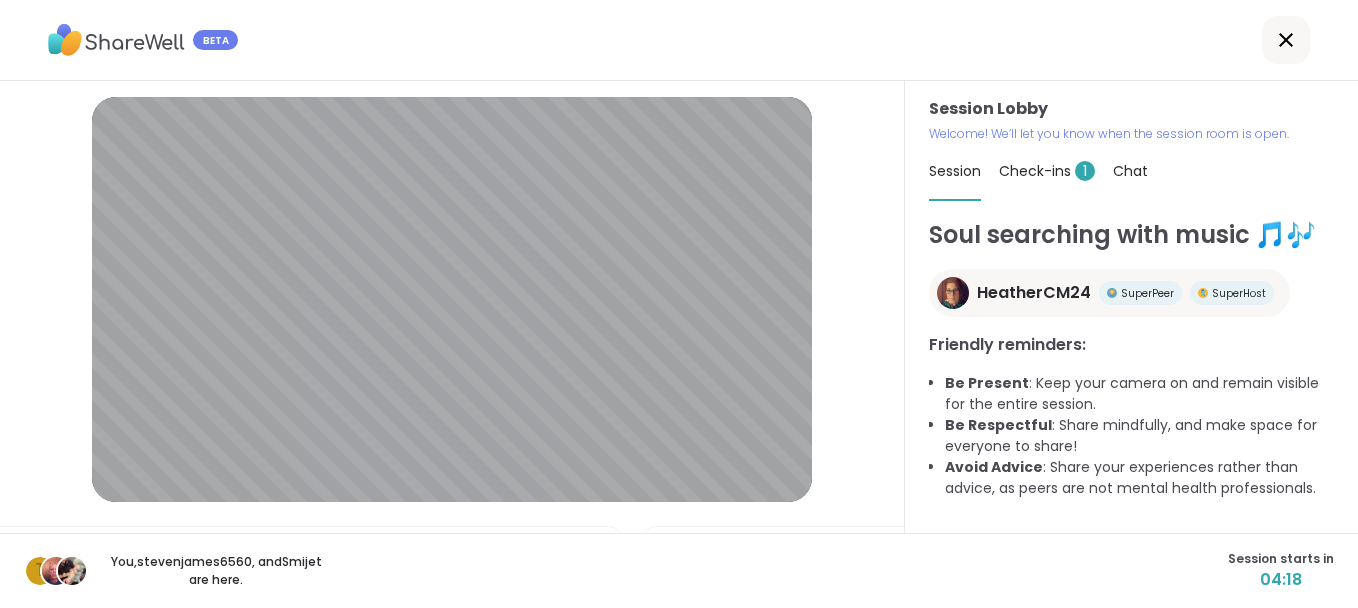 click on "Check-ins 1" at bounding box center [1047, 171] 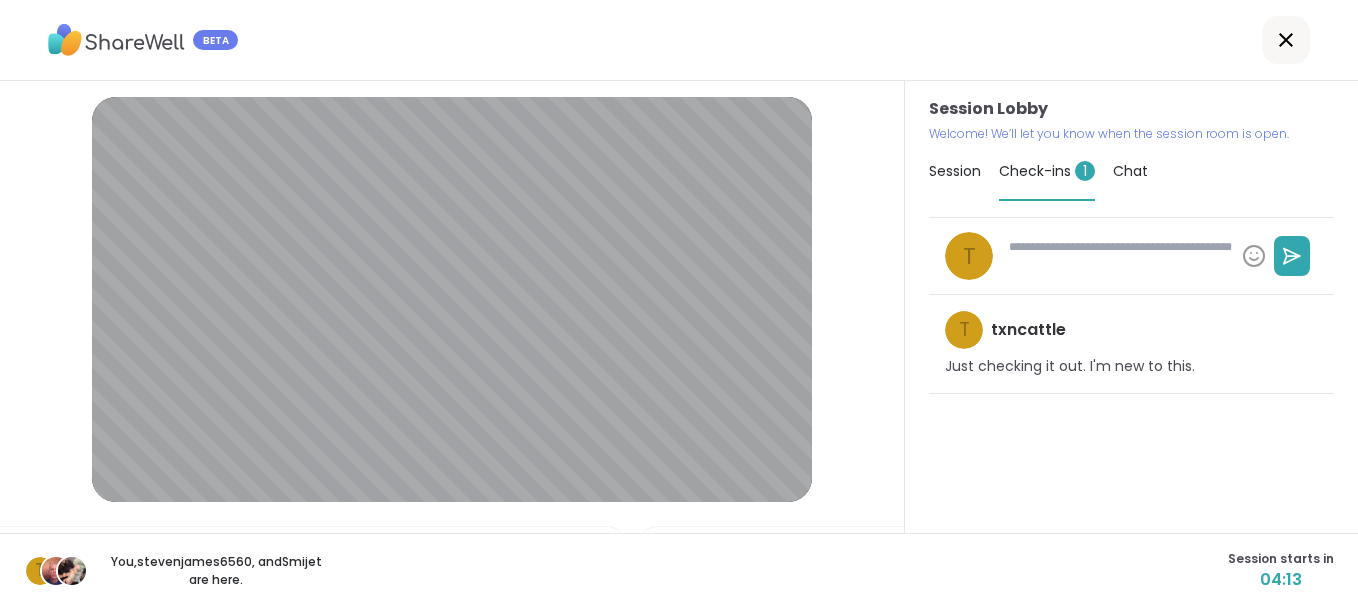 type on "*" 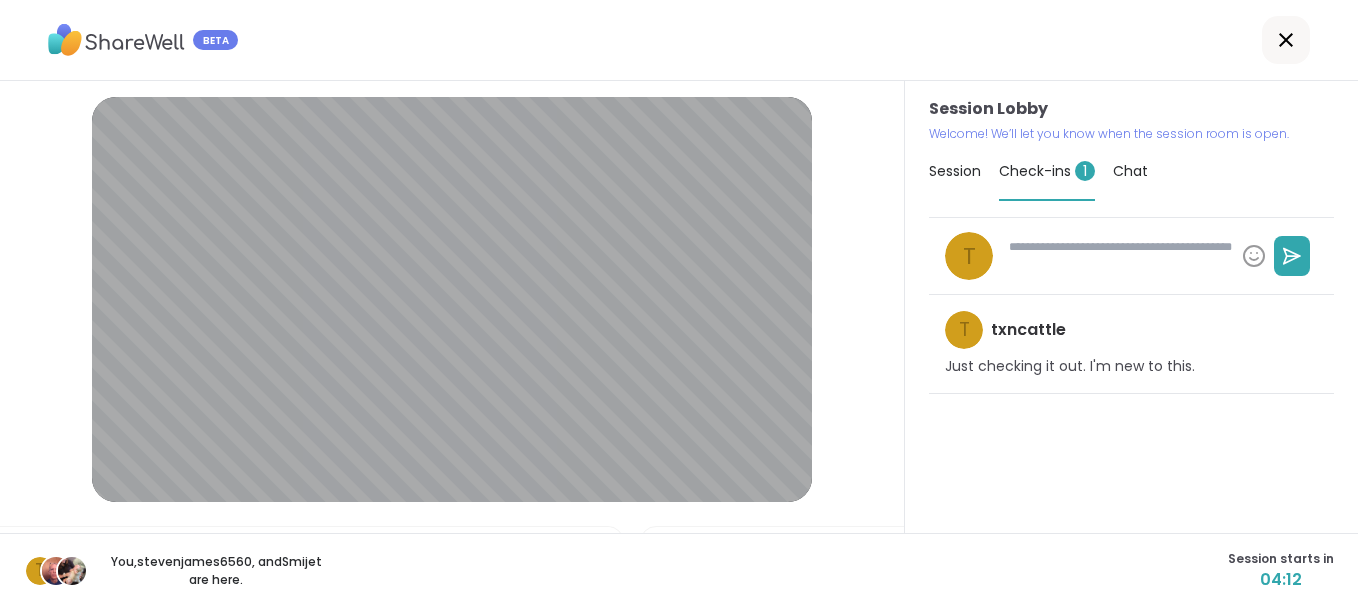 click on "Session" at bounding box center (955, 171) 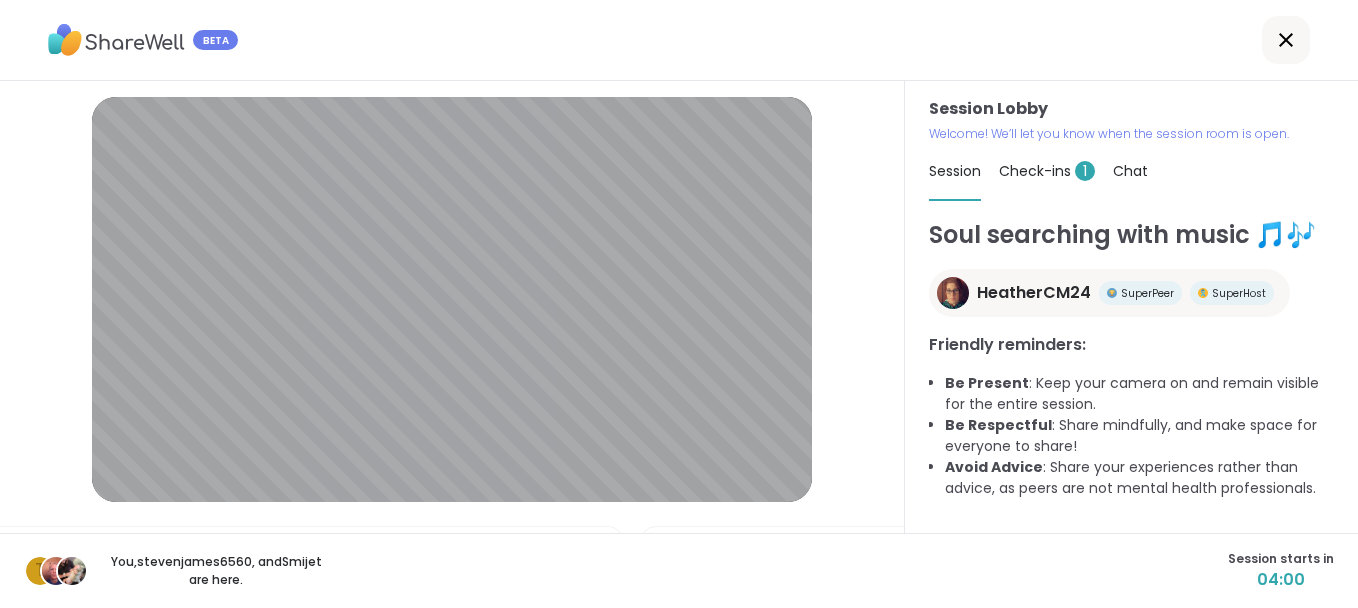 click on "Be Present : Keep your camera on and remain visible for the entire session." at bounding box center (1139, 394) 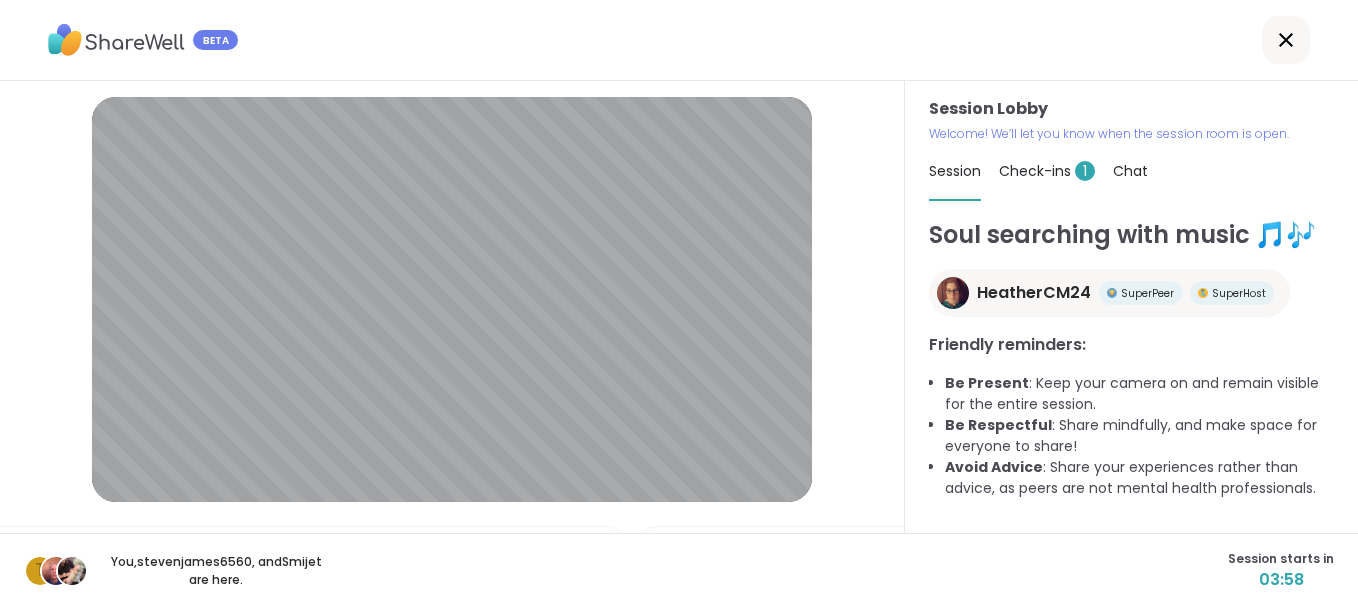 scroll, scrollTop: 109, scrollLeft: 0, axis: vertical 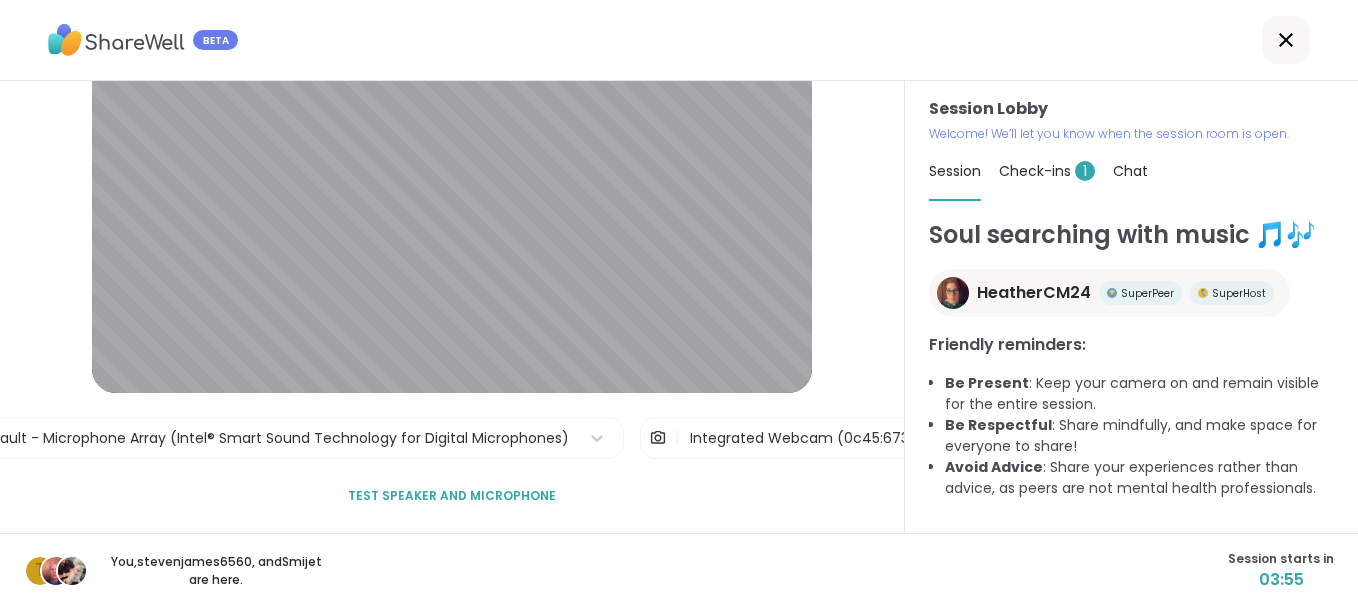 click at bounding box center [658, 438] 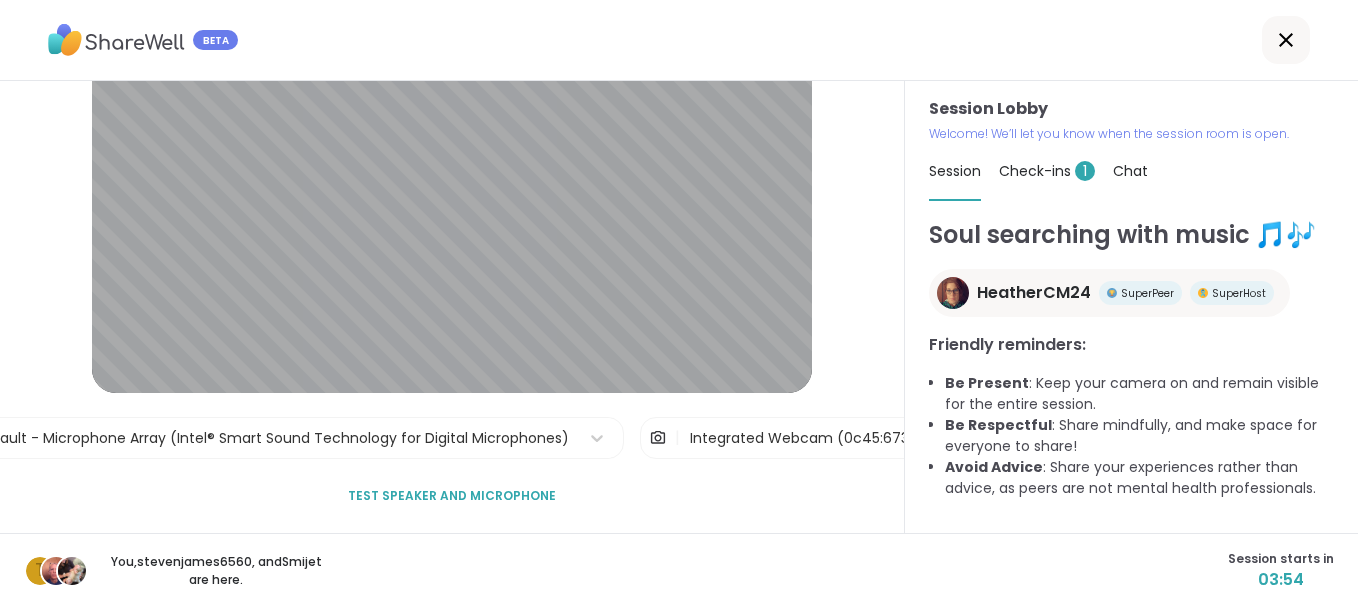 click on "Integrated Webcam (0c45:6730)" at bounding box center [807, 438] 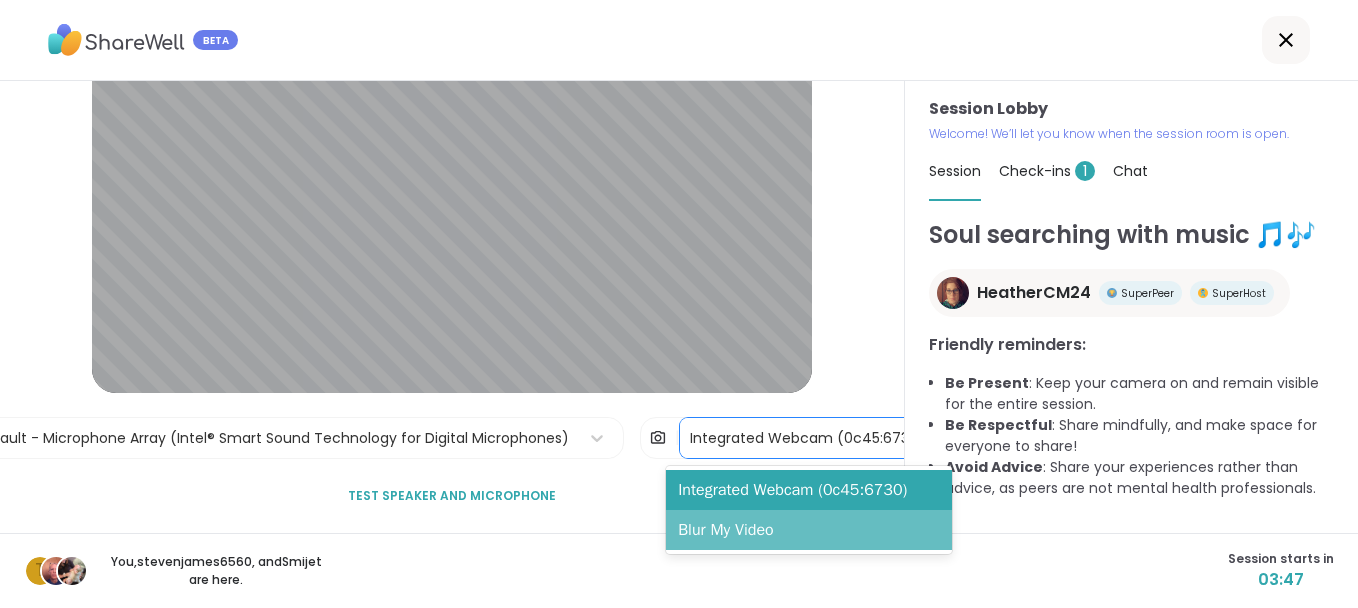 click on "Blur My Video" at bounding box center (808, 530) 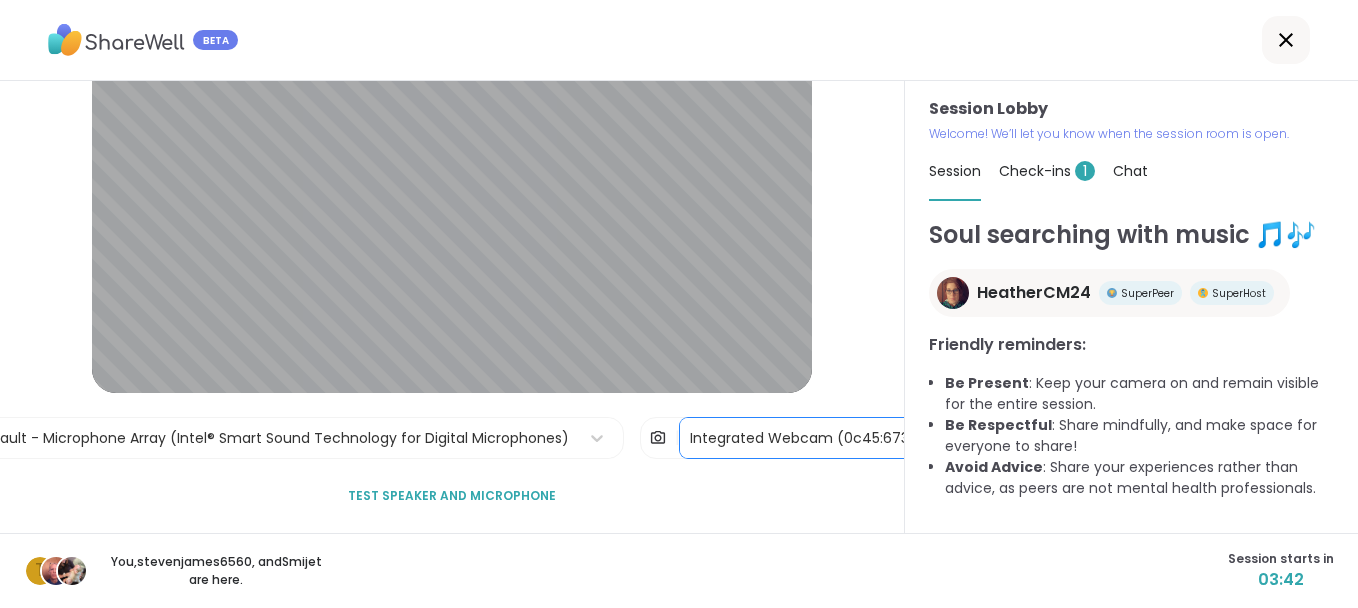 click on "Default - Microphone Array (Intel® Smart Sound Technology for Digital Microphones)" at bounding box center (272, 438) 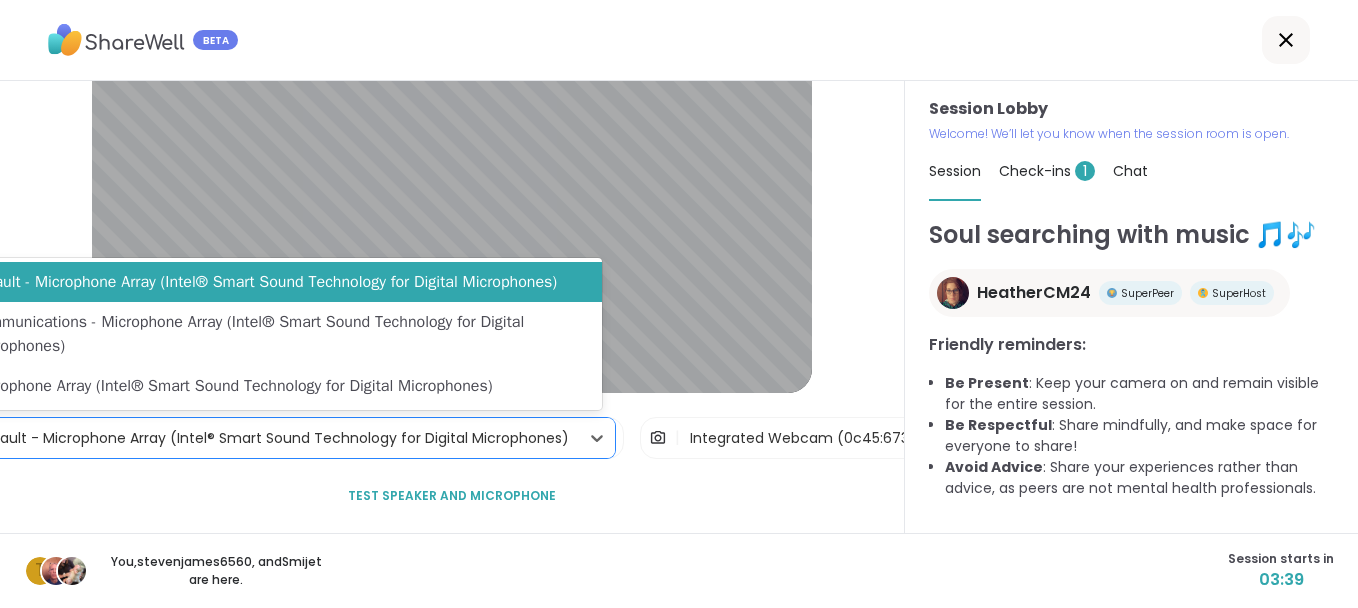 click on "Session Lobby | 3 results available. Use Up and Down to choose options, press Enter to select the currently focused option, press Escape to exit the menu, press Tab to select the option and exit the menu. Default - Microphone Array (Intel® Smart Sound Technology for Digital Microphones) | Integrated Webcam (0c45:6730) Test speaker and microphone" at bounding box center (452, 307) 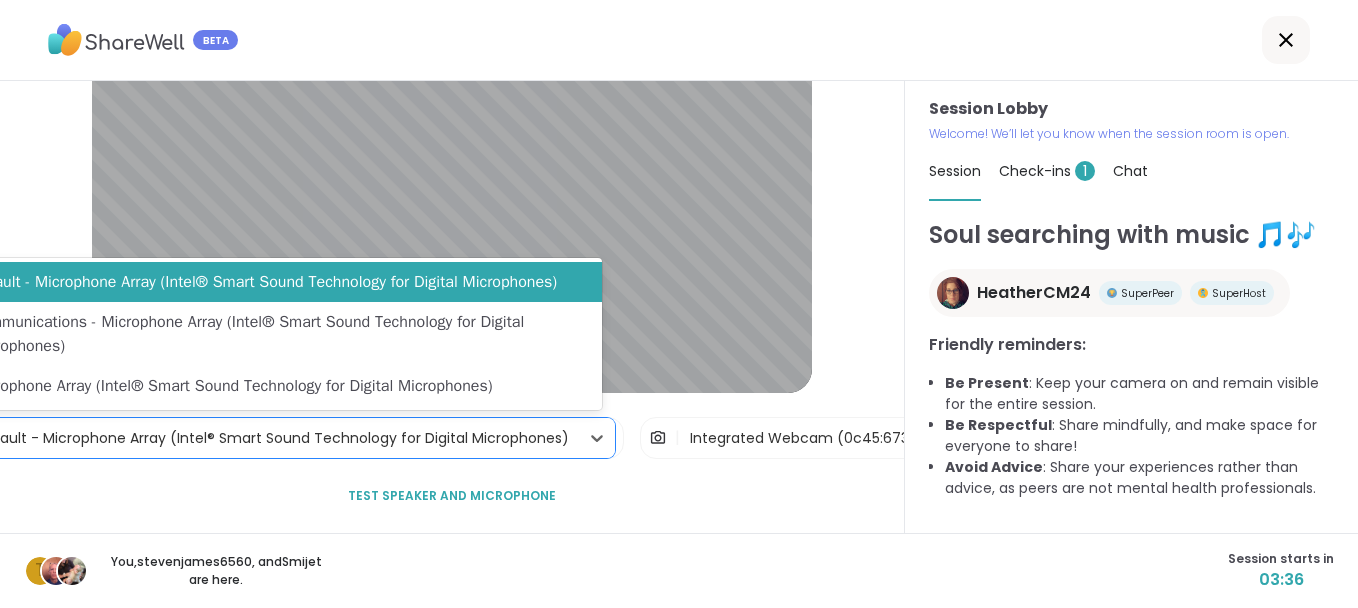 click on "Default - Microphone Array (Intel® Smart Sound Technology for Digital Microphones)" at bounding box center [272, 438] 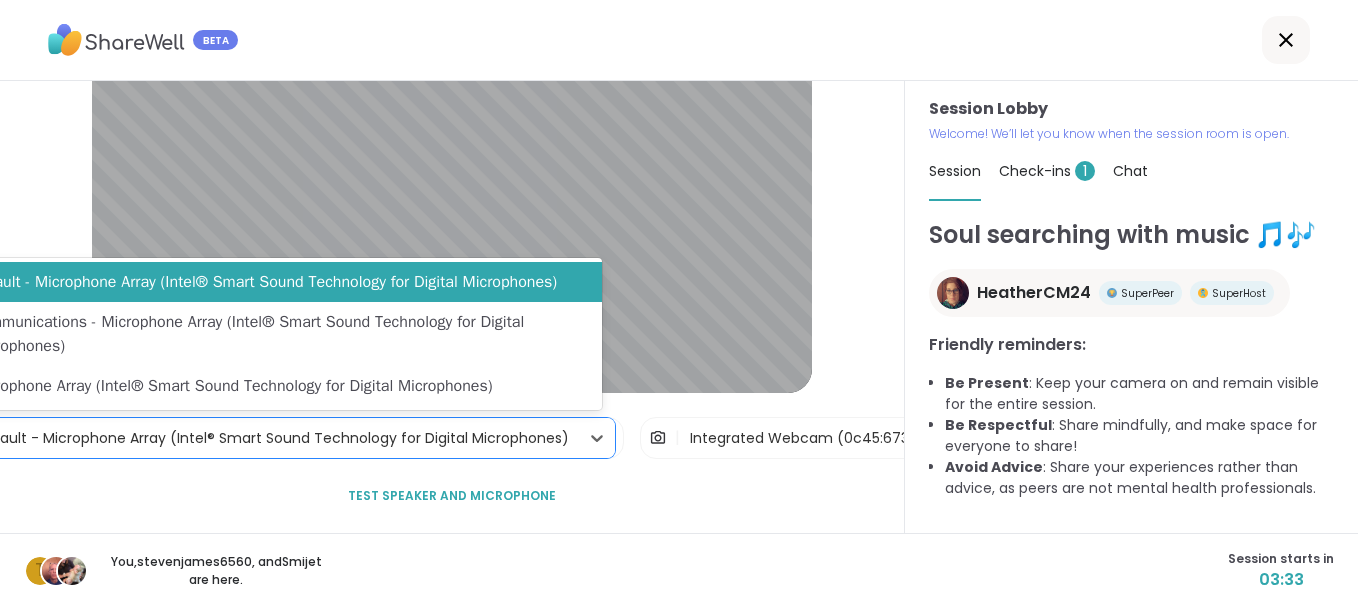 click on "Session Lobby | 3 results available. Use Up and Down to choose options, press Enter to select the currently focused option, press Escape to exit the menu, press Tab to select the option and exit the menu. Default - Microphone Array (Intel® Smart Sound Technology for Digital Microphones) | Integrated Webcam (0c45:6730) Test speaker and microphone" at bounding box center (452, 307) 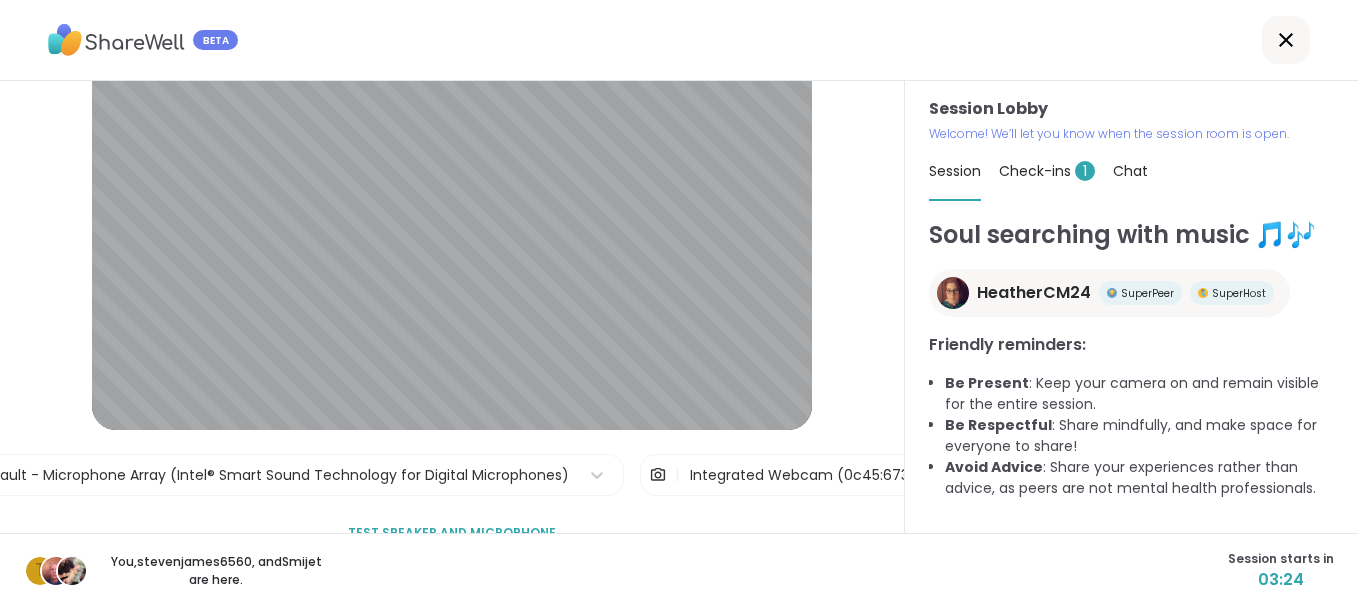 scroll, scrollTop: 109, scrollLeft: 0, axis: vertical 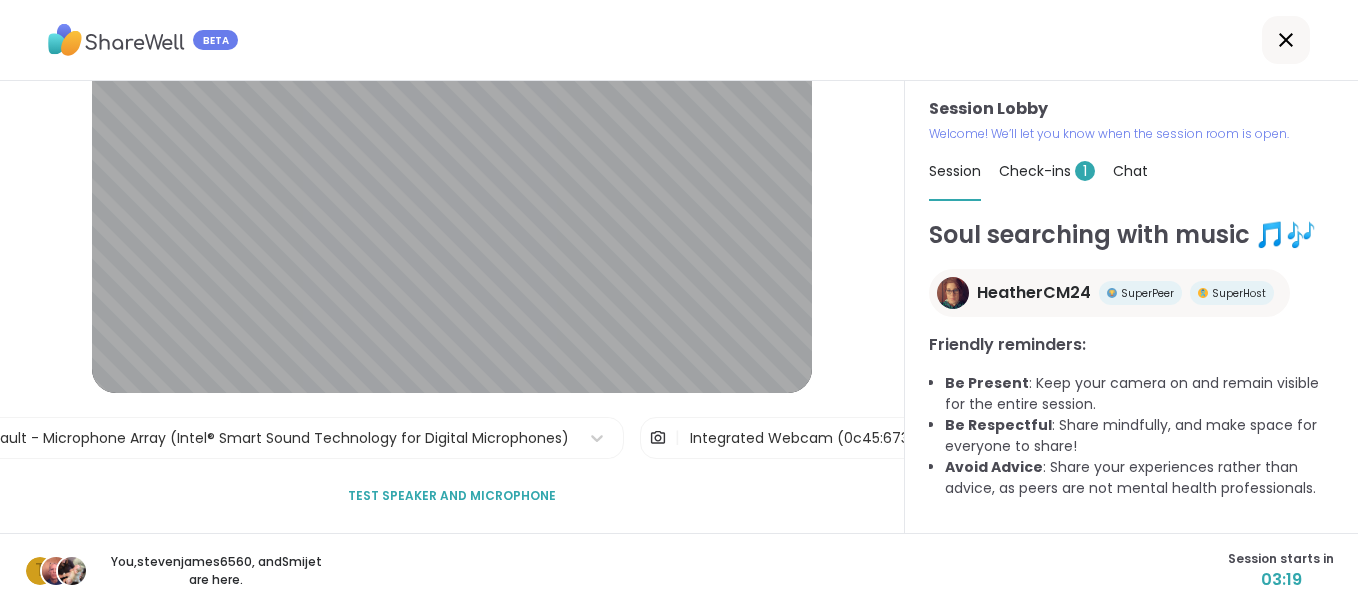 click on "Test speaker and microphone" at bounding box center (452, 496) 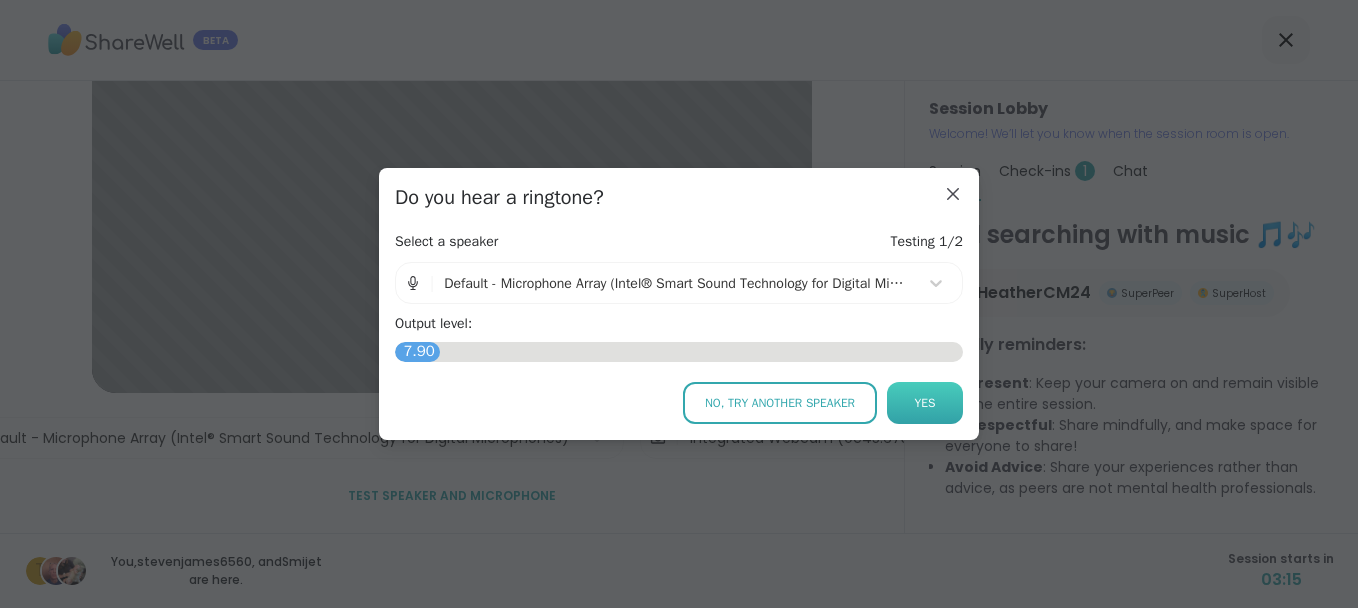 click on "Yes" at bounding box center [925, 403] 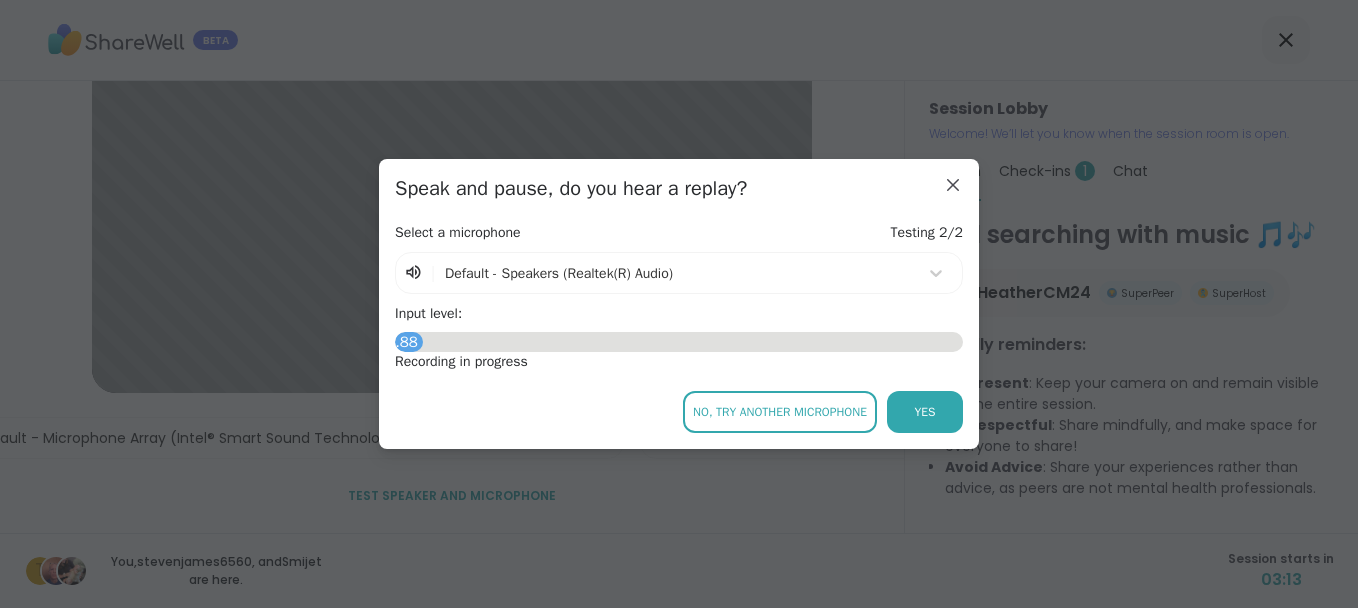 click on "Yes" at bounding box center (925, 412) 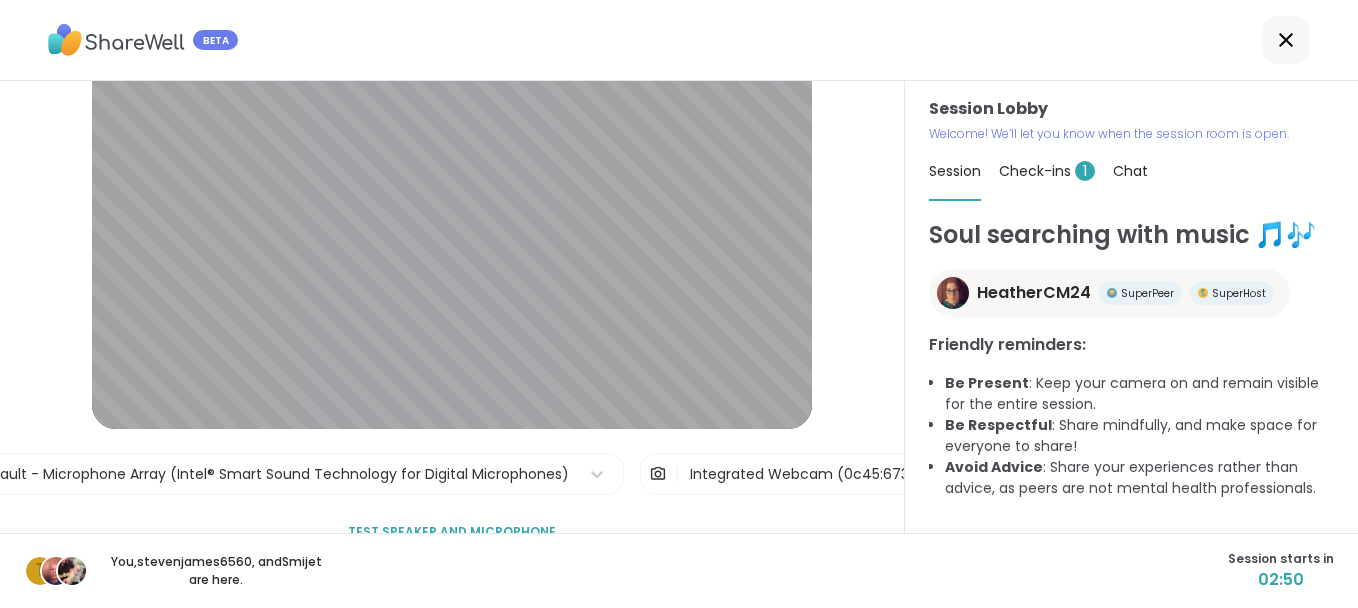 scroll, scrollTop: 0, scrollLeft: 0, axis: both 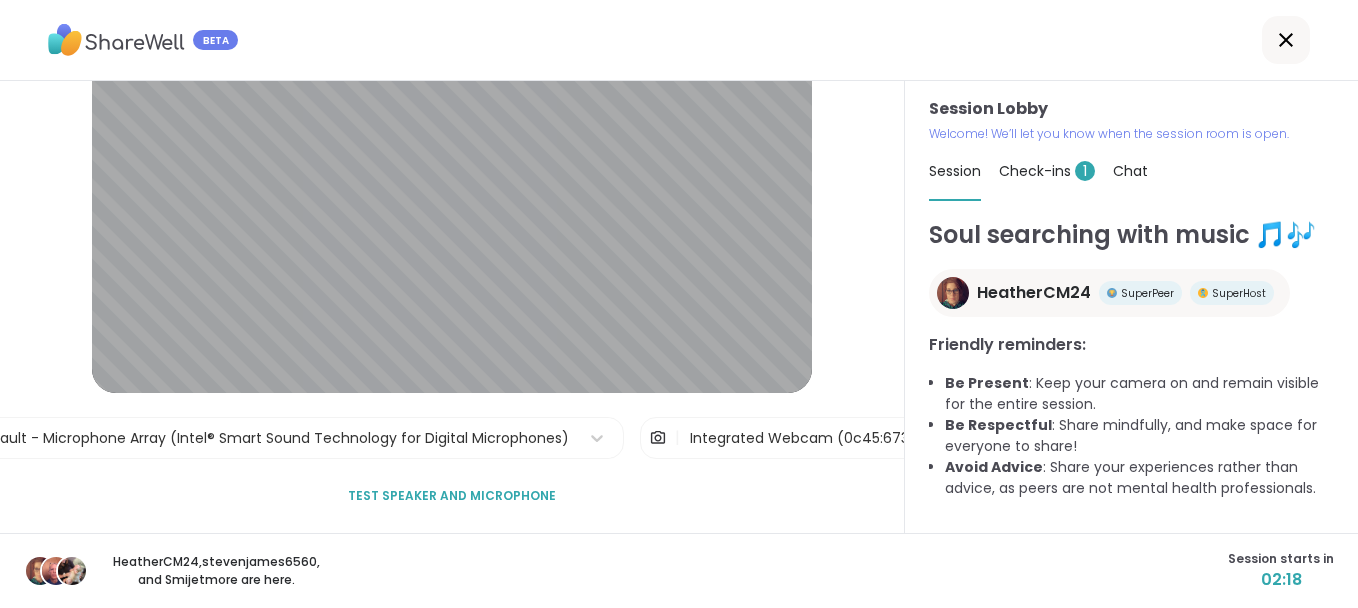 click at bounding box center [72, 571] 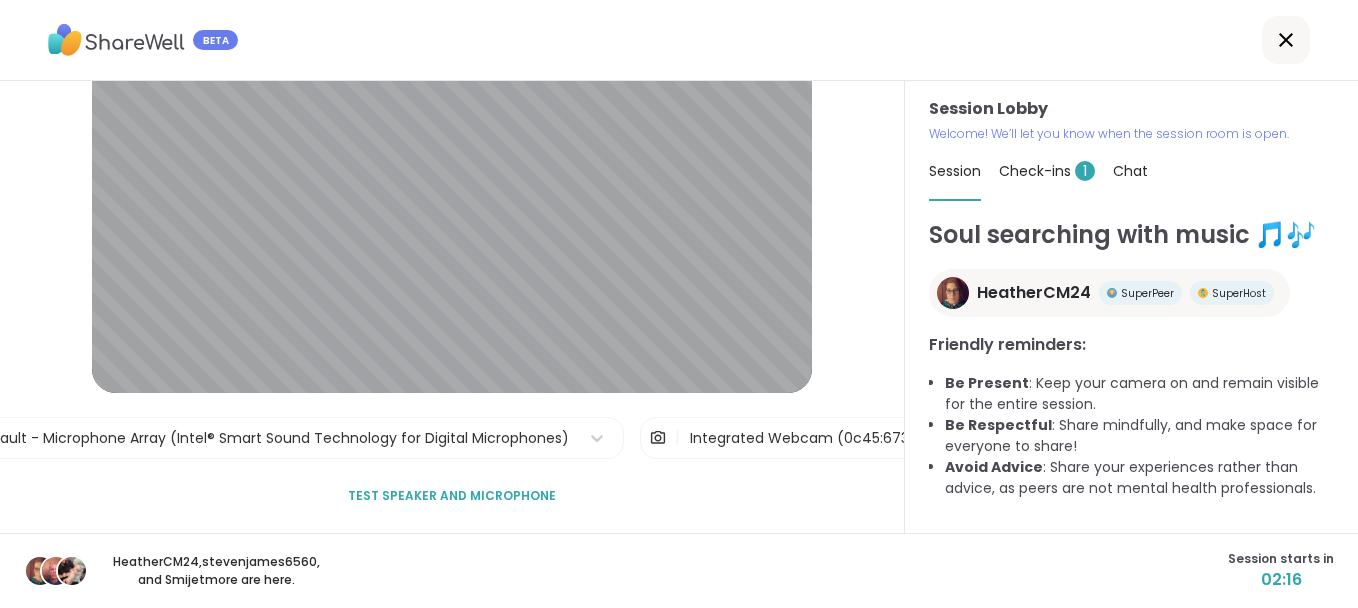 click on "HeatherCM24 ,  stevenjames6560 , and   [PERSON_NAME]  more are here." at bounding box center [216, 571] 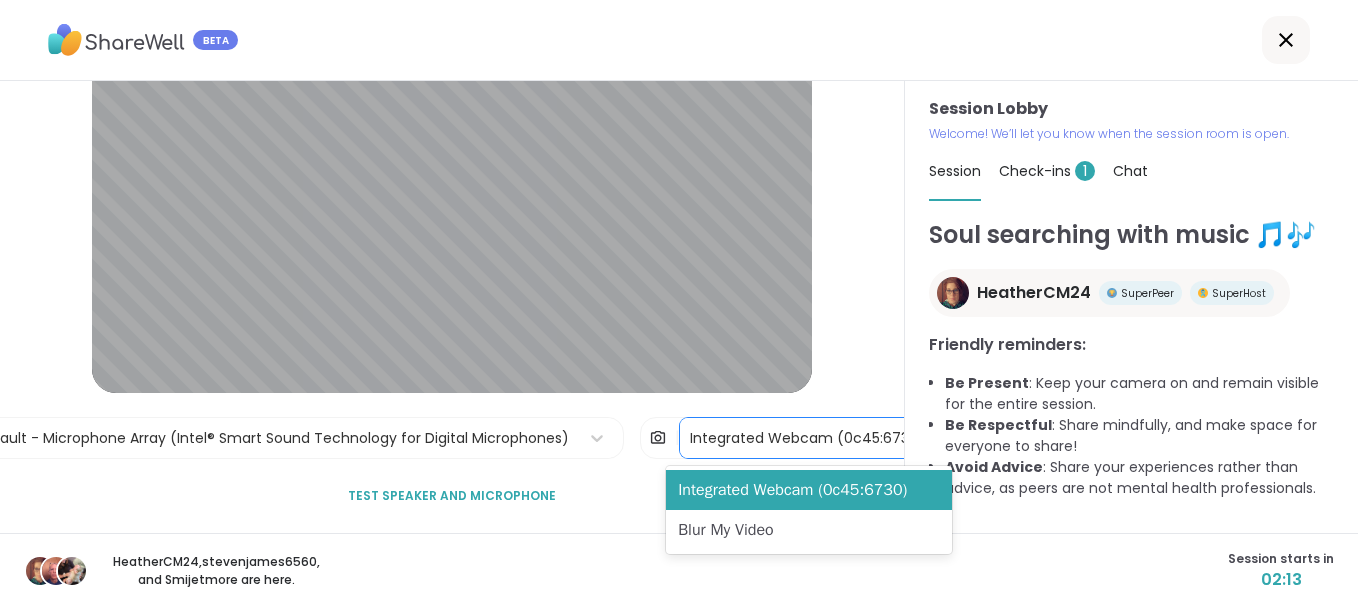 click on "Integrated Webcam (0c45:6730)" at bounding box center [807, 438] 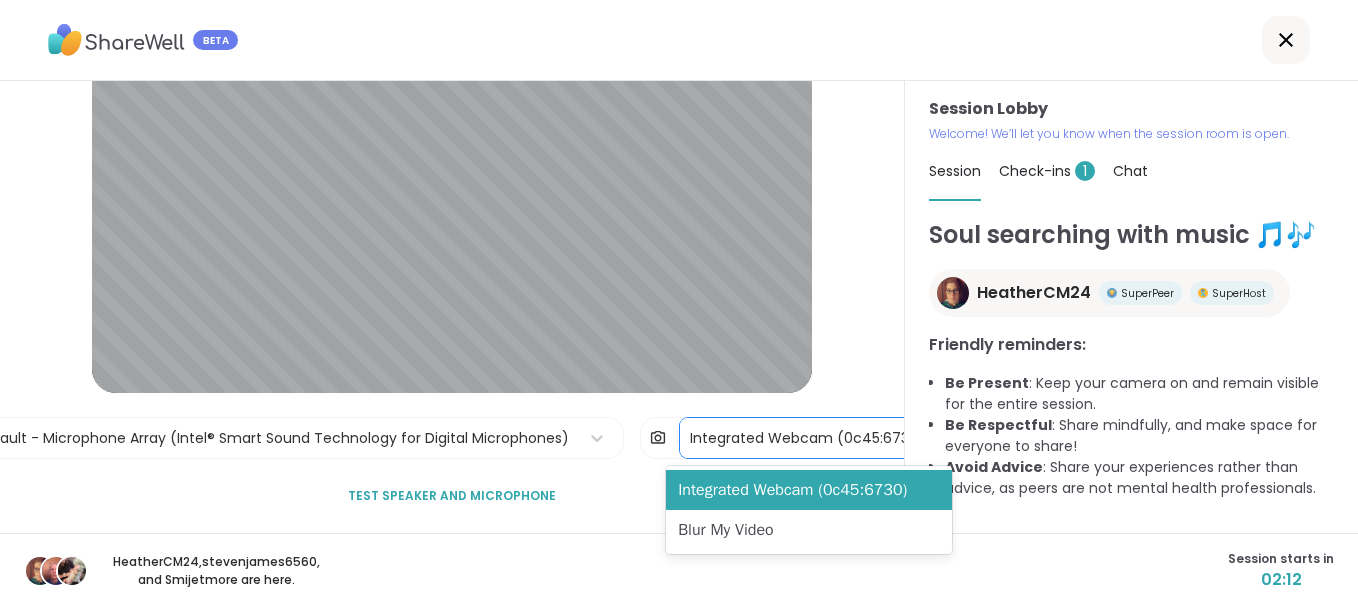 click at bounding box center (658, 438) 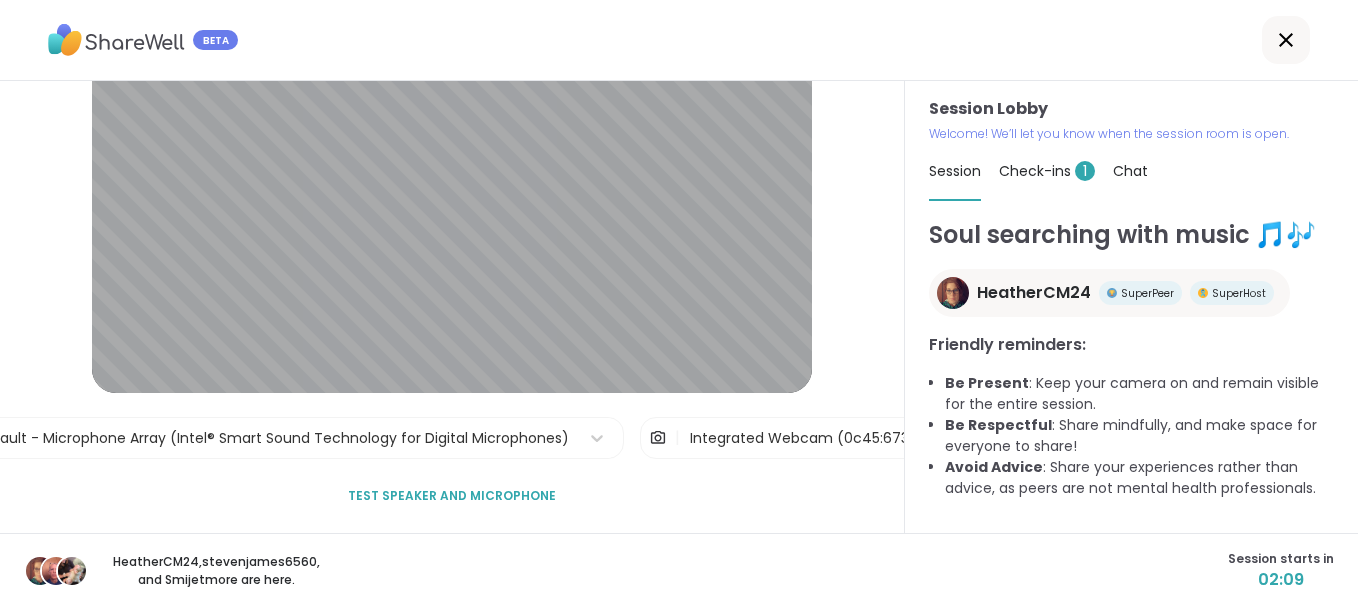 scroll, scrollTop: 0, scrollLeft: 0, axis: both 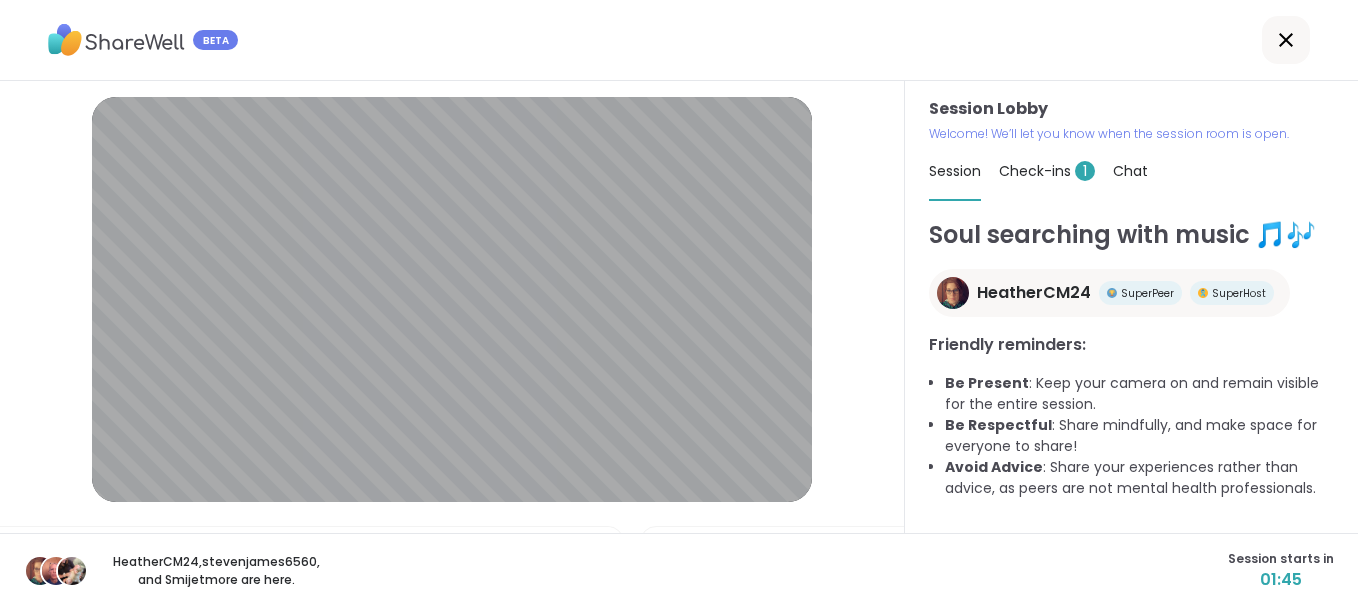 drag, startPoint x: 850, startPoint y: 332, endPoint x: 902, endPoint y: 19, distance: 317.2901 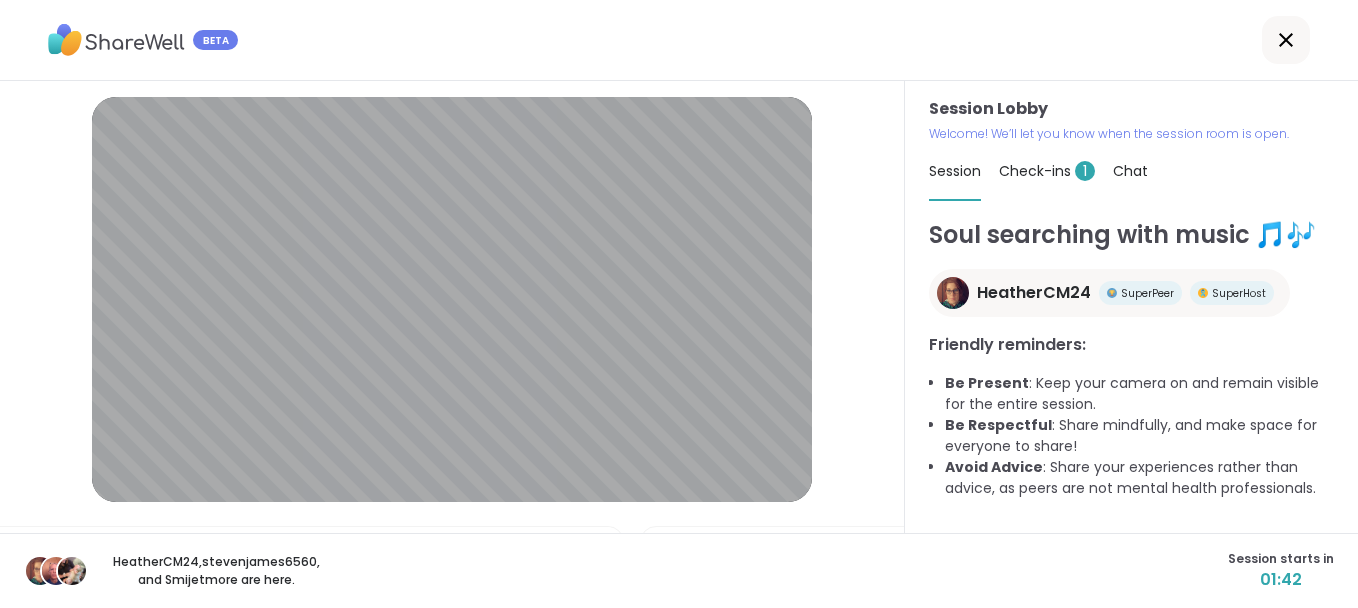 scroll, scrollTop: 109, scrollLeft: 0, axis: vertical 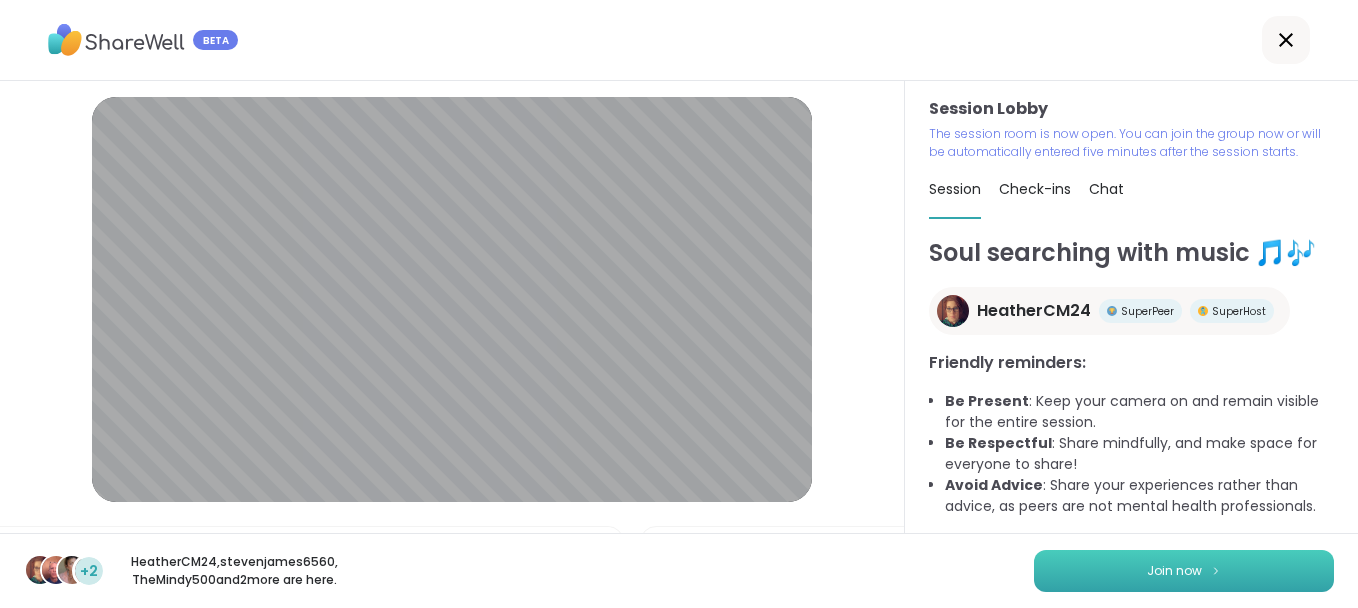 click on "Join now" at bounding box center [1184, 571] 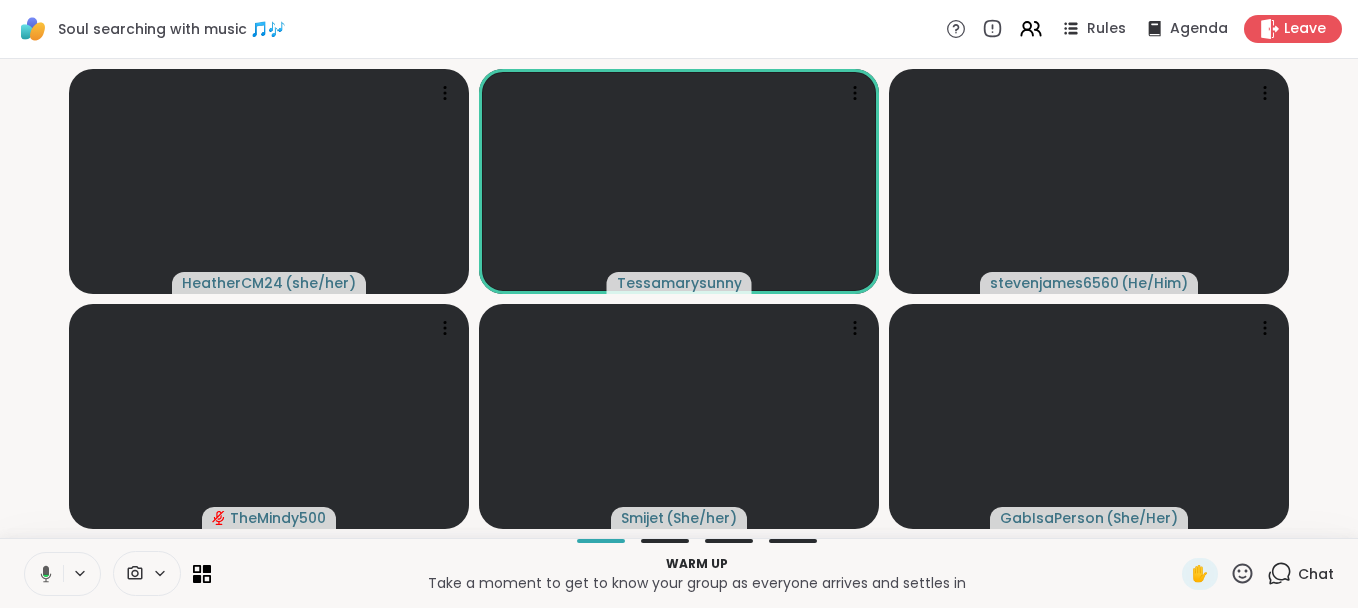 click on "Soul searching with music  🎵🎶 Rules Agenda Leave" at bounding box center (679, 29) 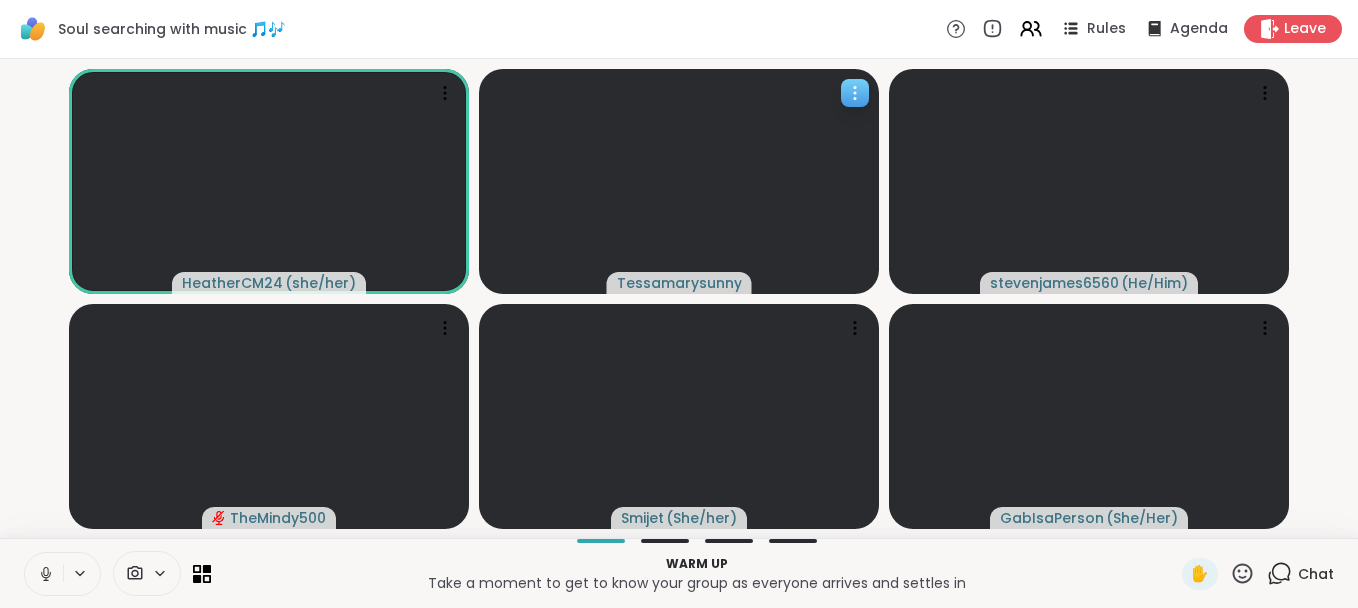 click at bounding box center (679, 181) 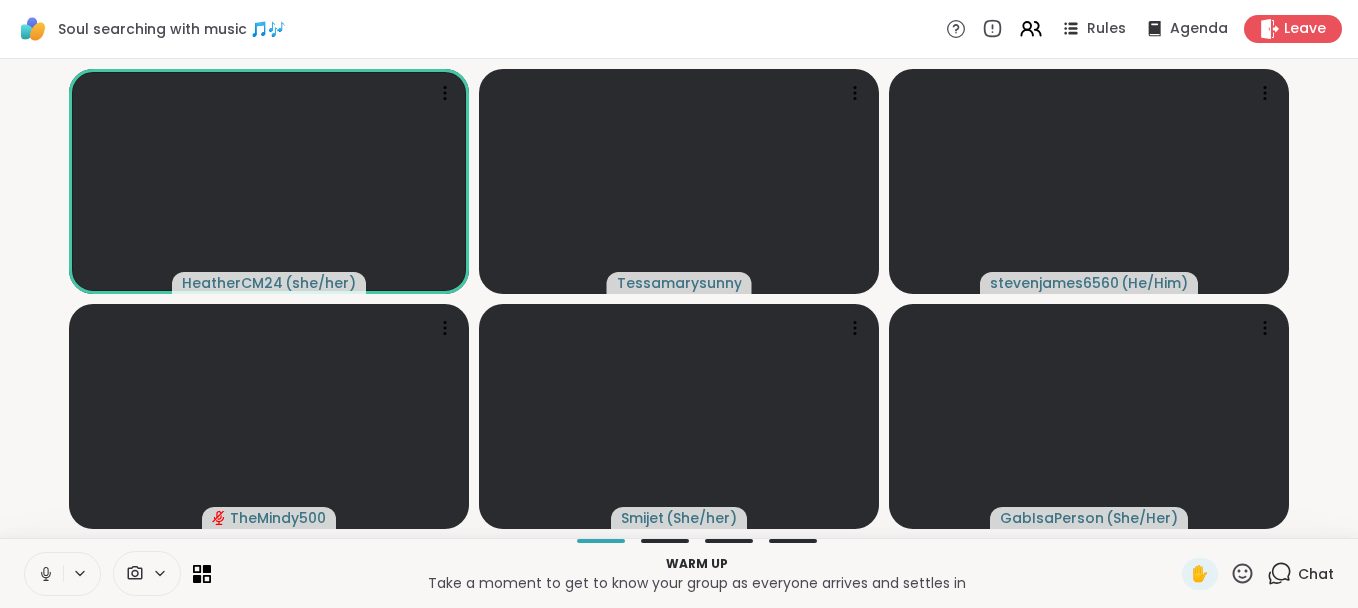 click on "Soul searching with music  🎵🎶 Rules Agenda Leave" at bounding box center [679, 29] 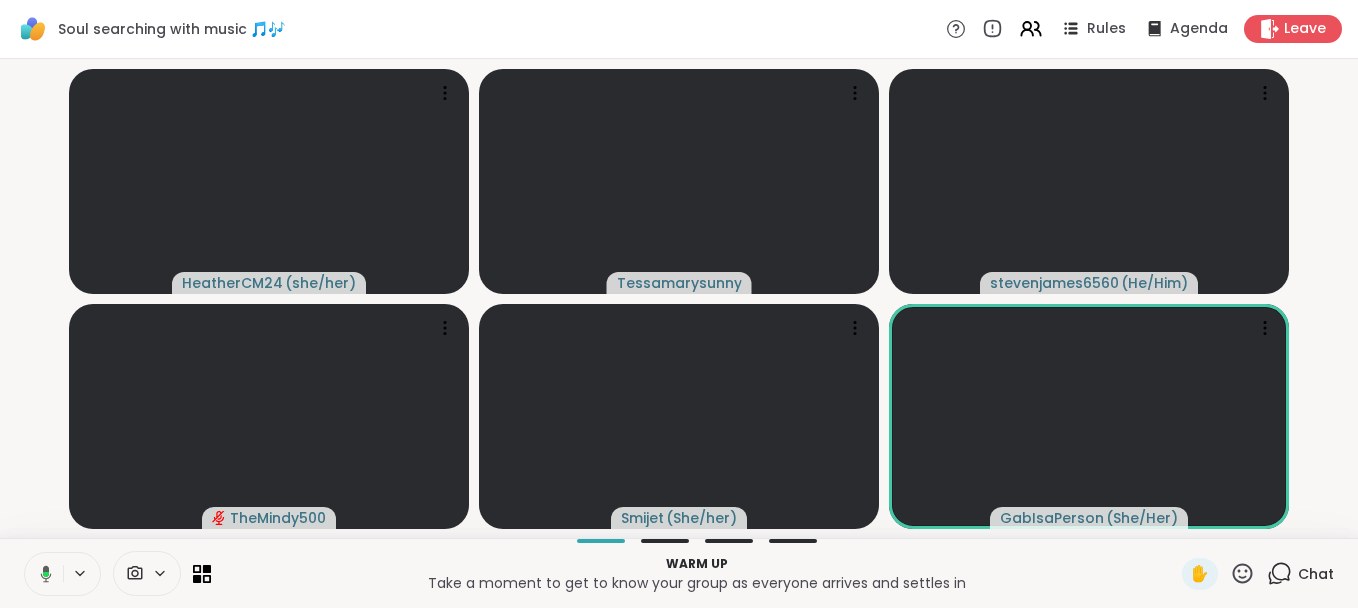 click 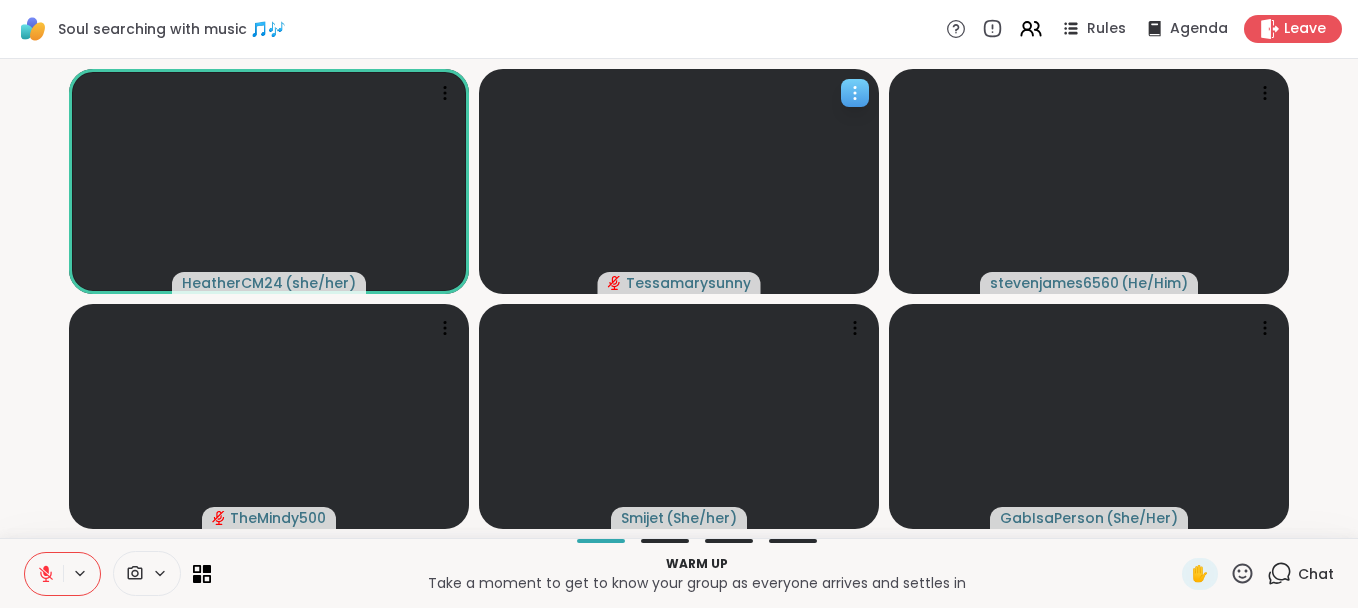 click 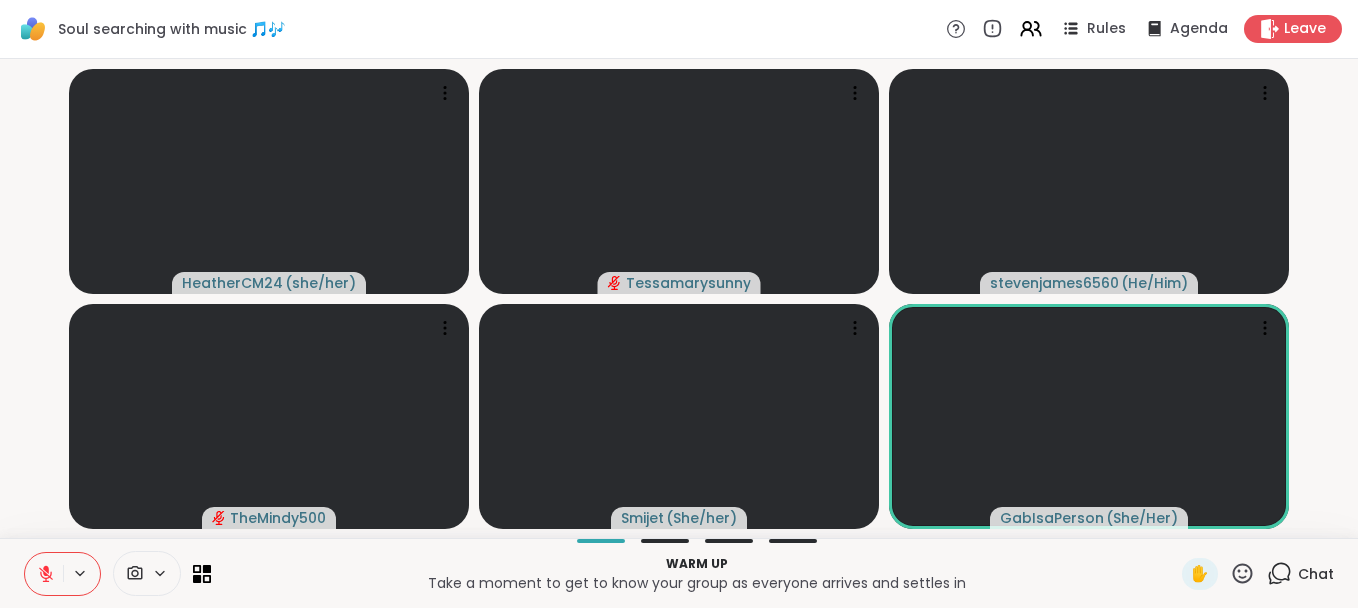 click on "Soul searching with music  🎵🎶 Rules Agenda Leave" at bounding box center [679, 29] 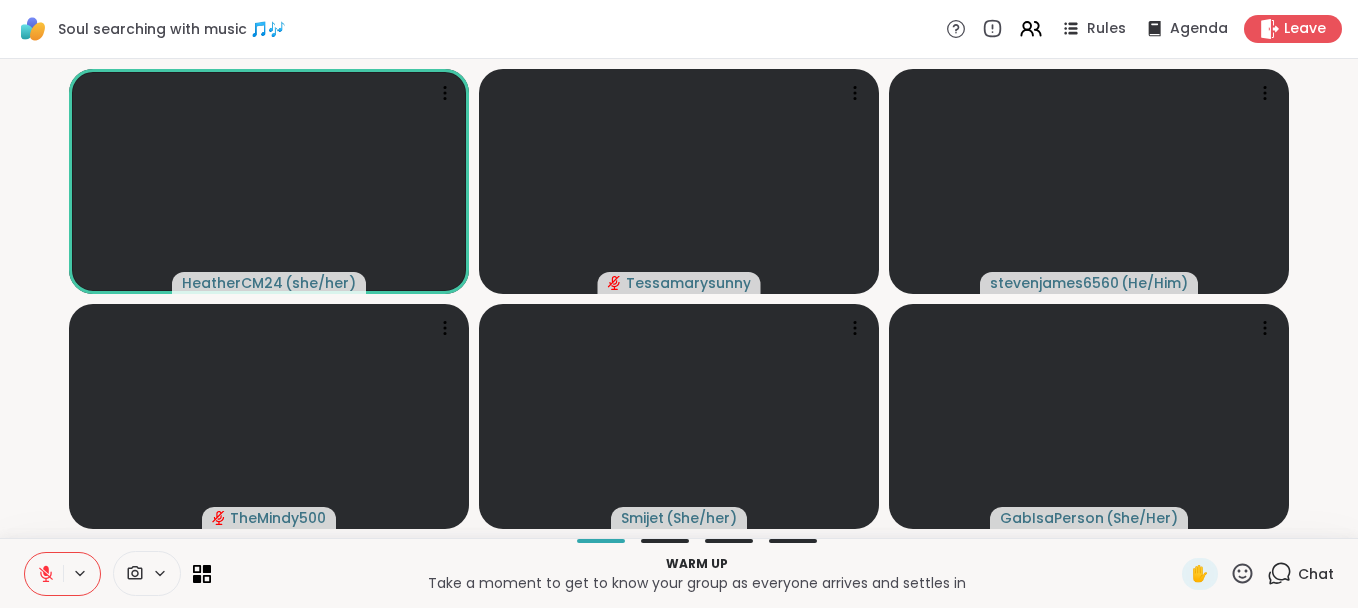 click 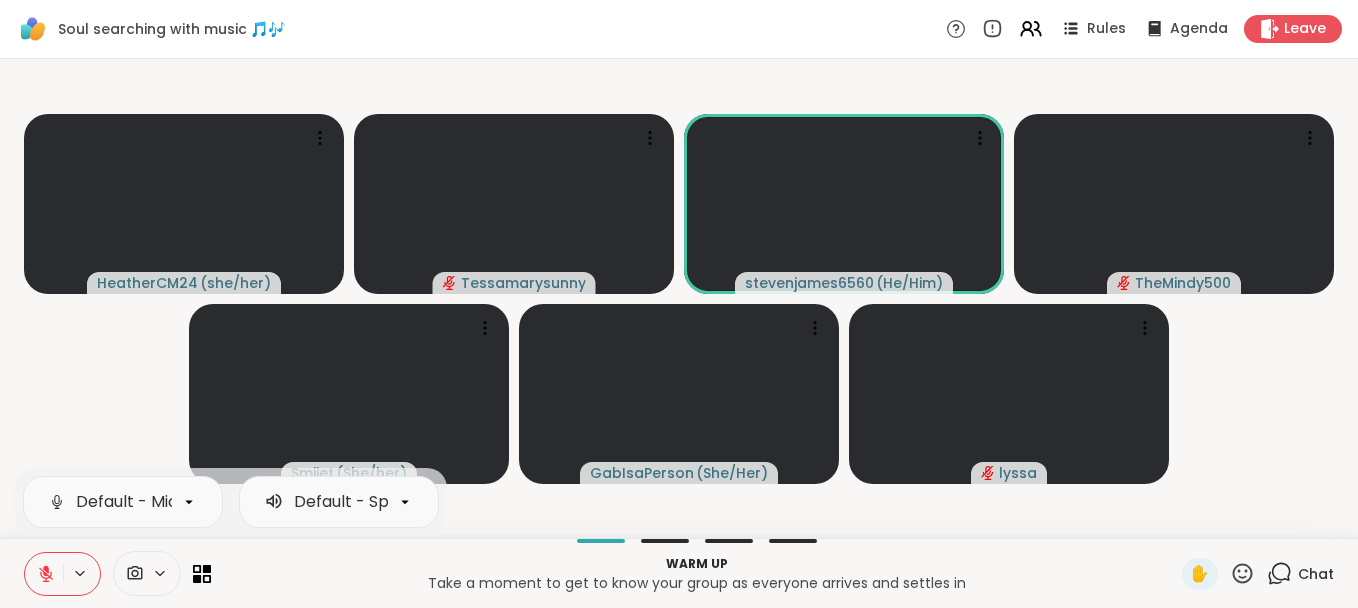 click on "HeatherCM24 ( she/her ) Tessamarysunny stevenjames6560 ( He/Him ) TheMindy500 Smijet ( She/her ) GabIsaPerson ( She/Her ) lyssa" at bounding box center [679, 298] 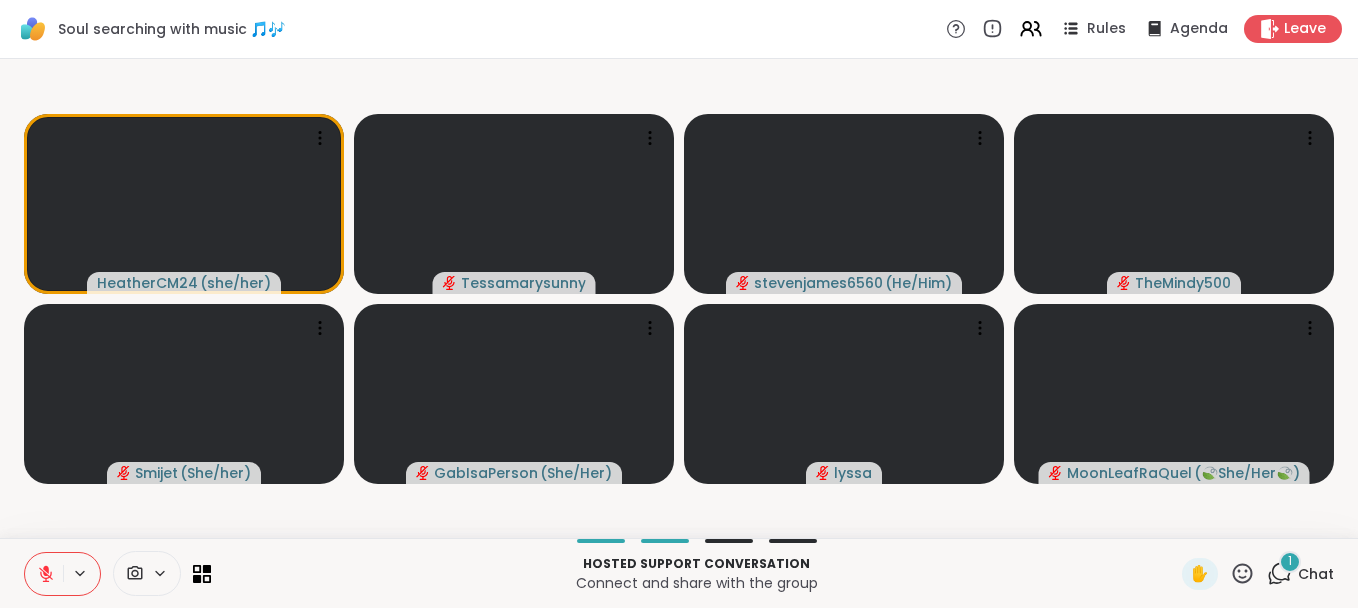 click 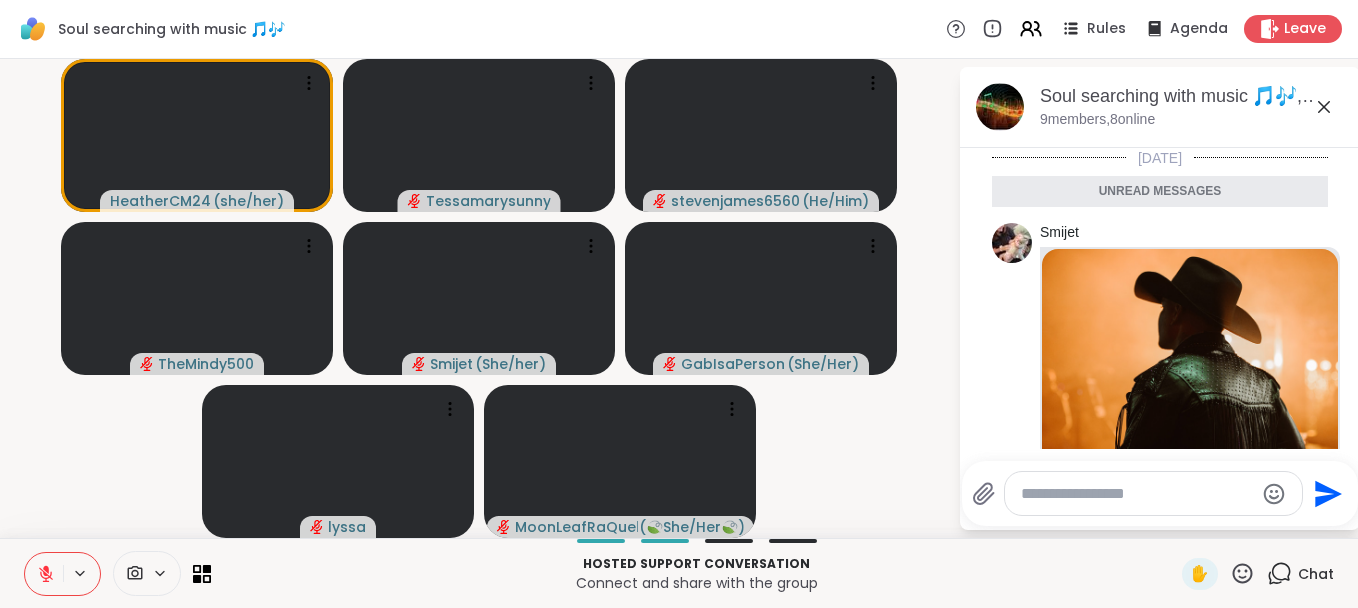 scroll, scrollTop: 33, scrollLeft: 0, axis: vertical 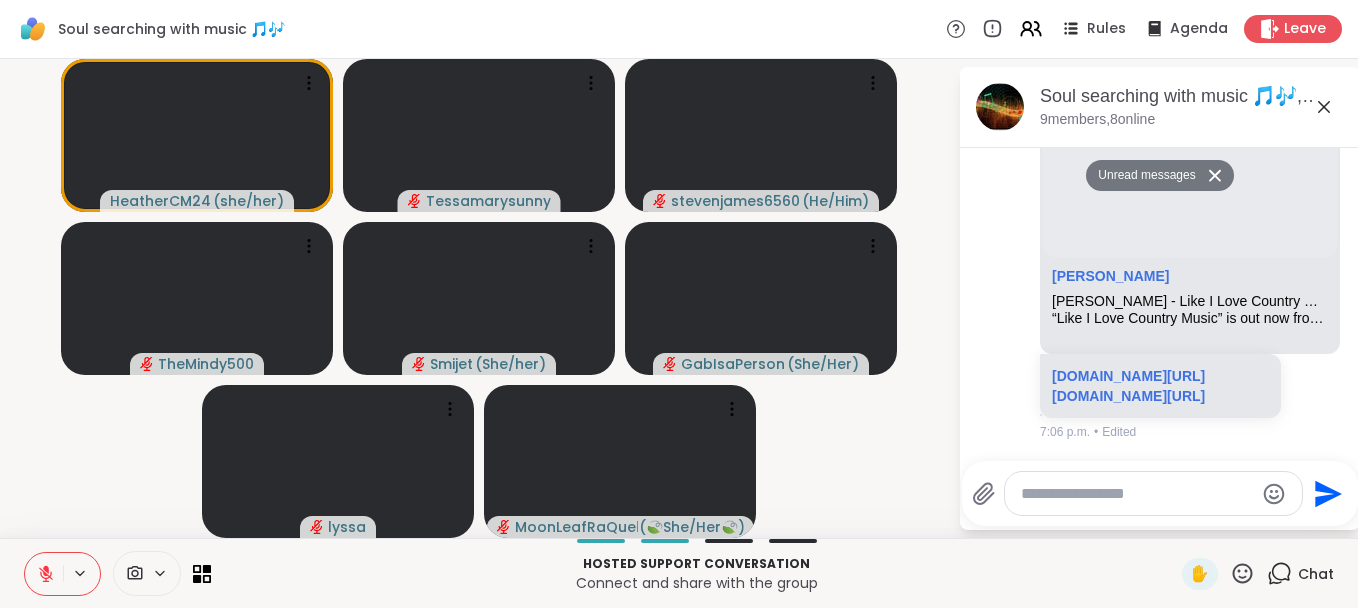 click at bounding box center [1137, 494] 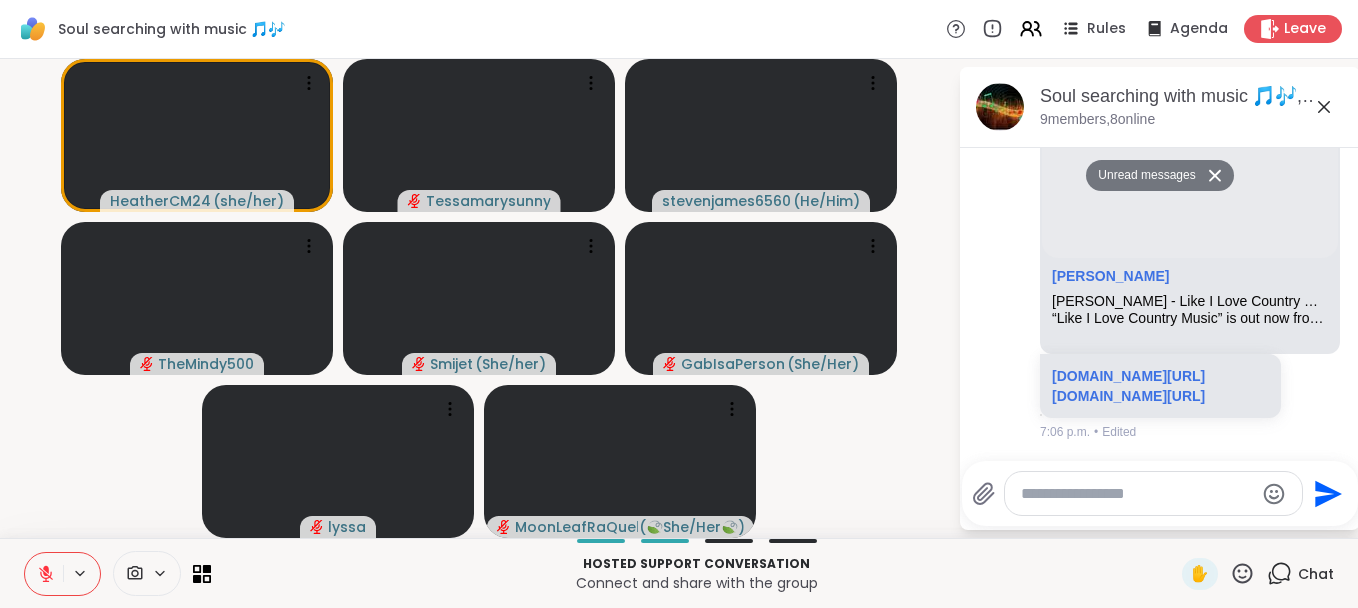 click on "HeatherCM24 ( she/her ) Tessamarysunny stevenjames6560 ( He/Him ) TheMindy500 Smijet ( She/her ) GabIsaPerson ( She/Her ) [PERSON_NAME] ( 🍃She/Her🍃 )" at bounding box center (479, 298) 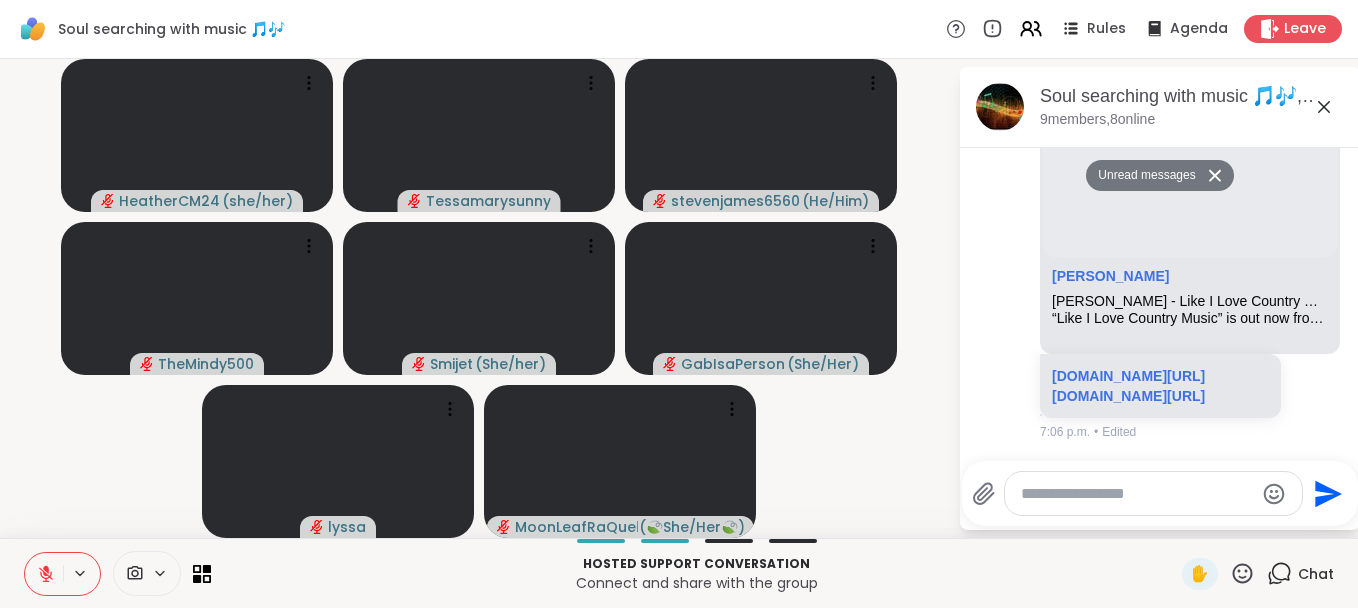 click at bounding box center [1137, 494] 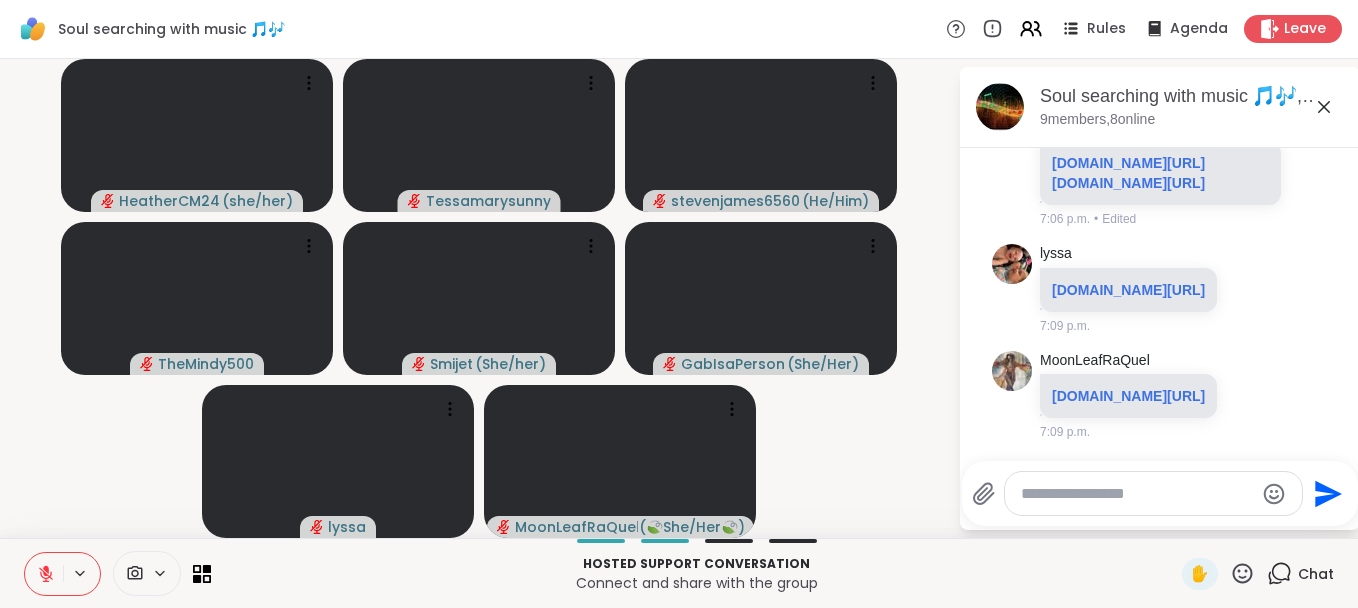 scroll, scrollTop: 989, scrollLeft: 0, axis: vertical 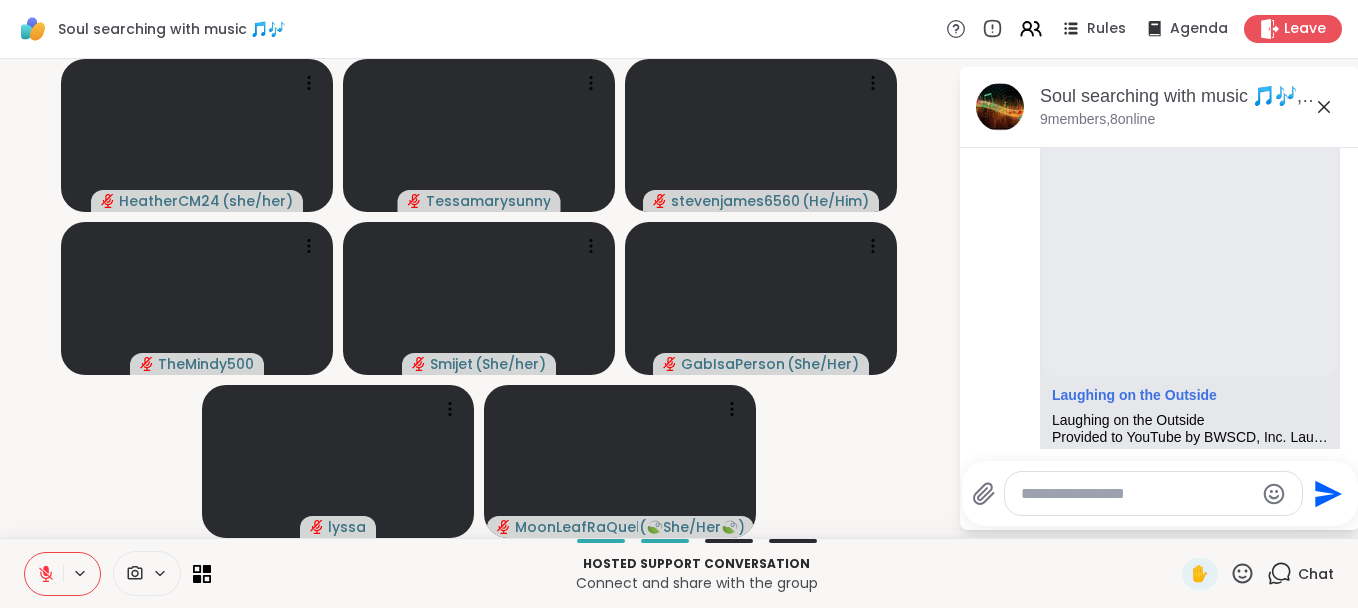click at bounding box center [1153, 493] 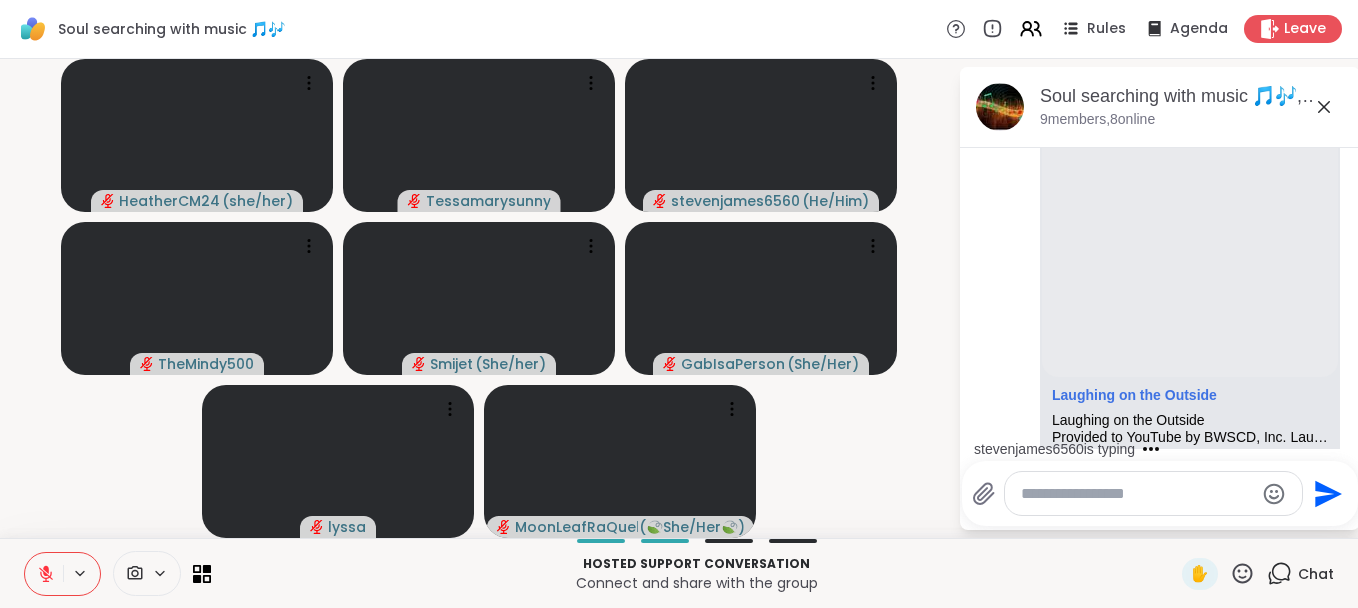 click at bounding box center [1137, 494] 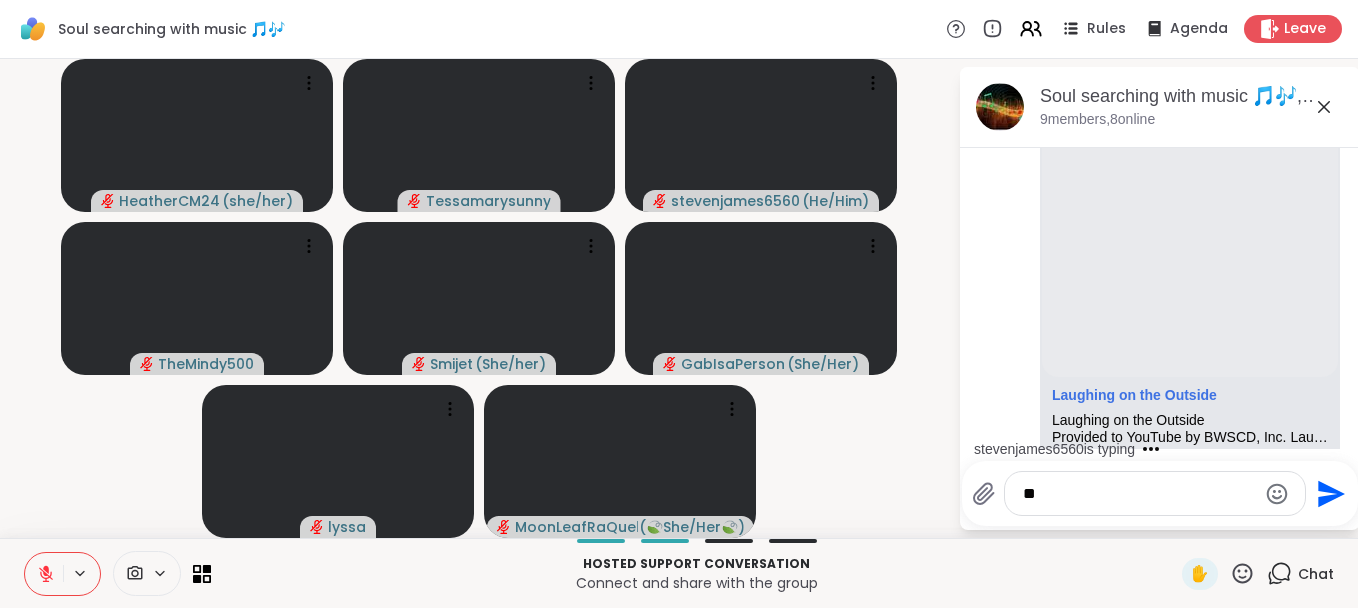 type on "*" 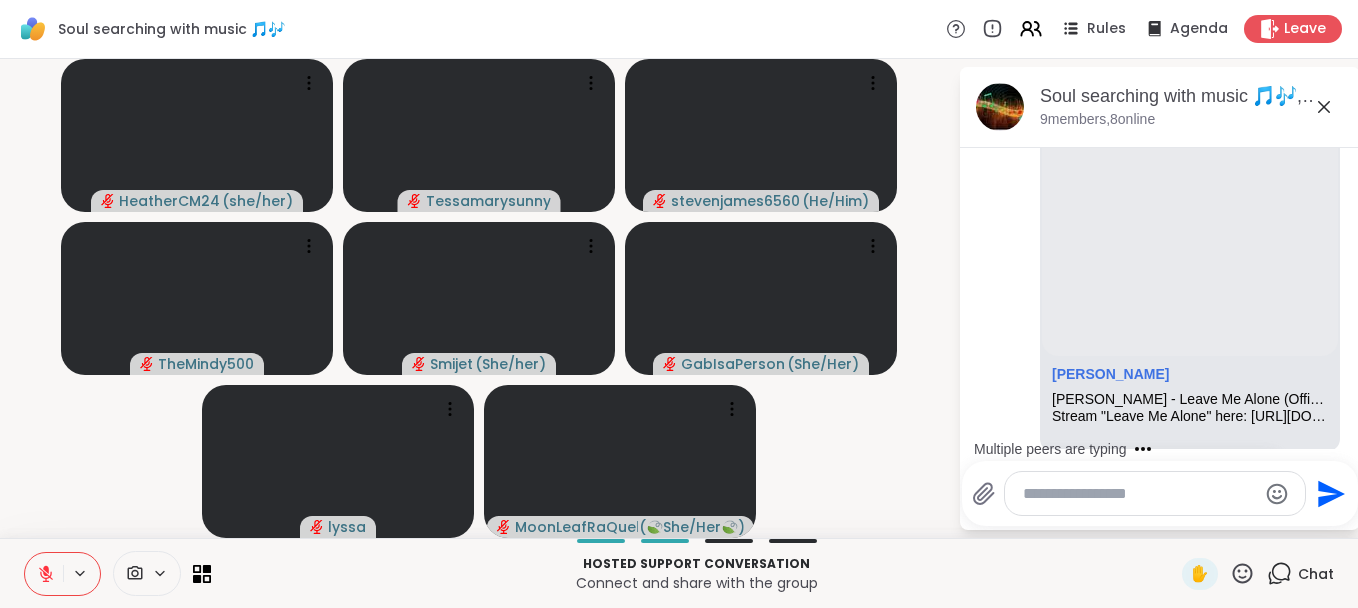 scroll, scrollTop: 1659, scrollLeft: 0, axis: vertical 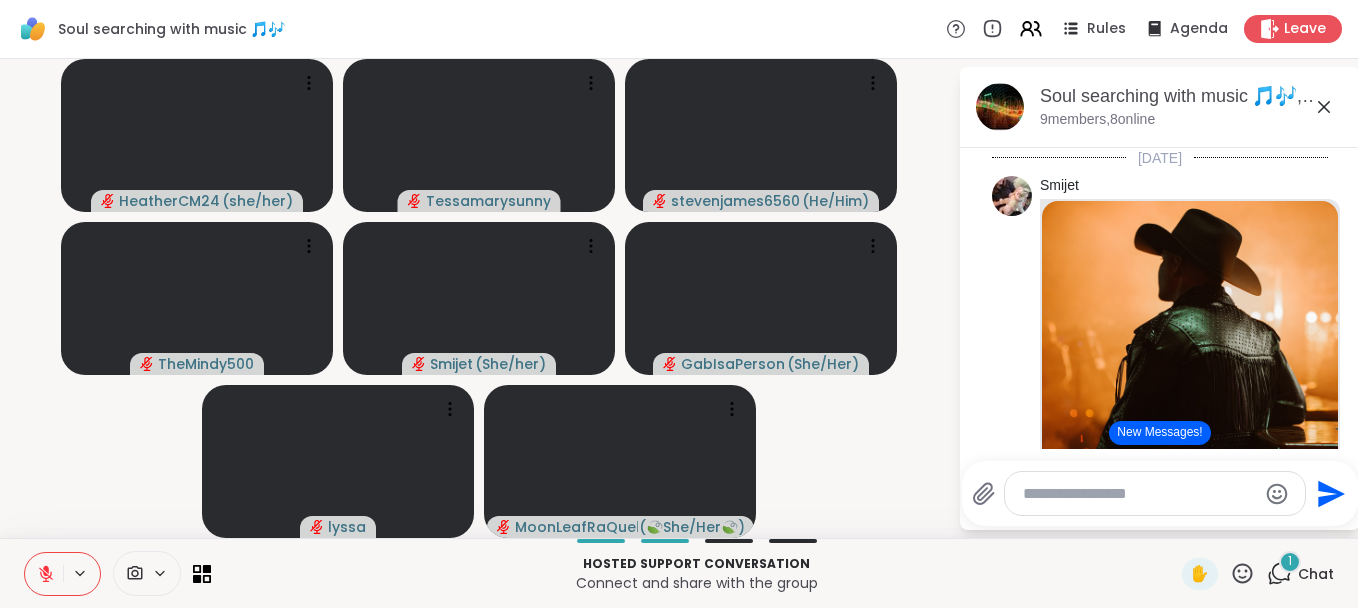 click at bounding box center [1155, 493] 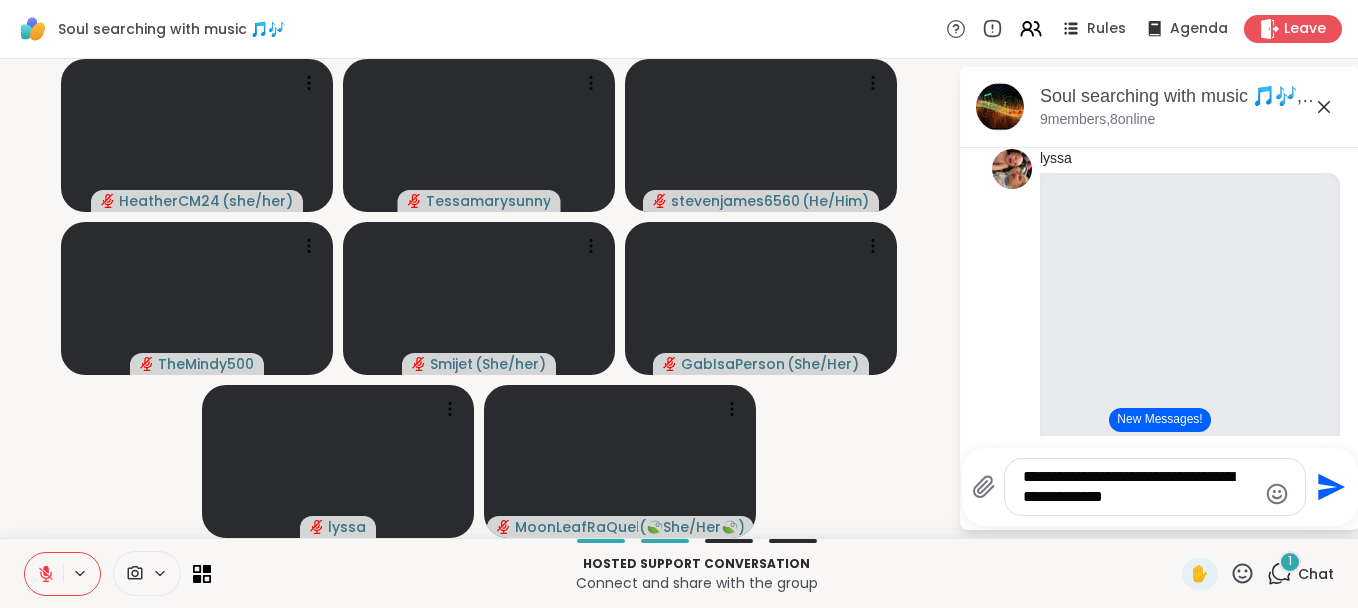 scroll, scrollTop: 1428, scrollLeft: 0, axis: vertical 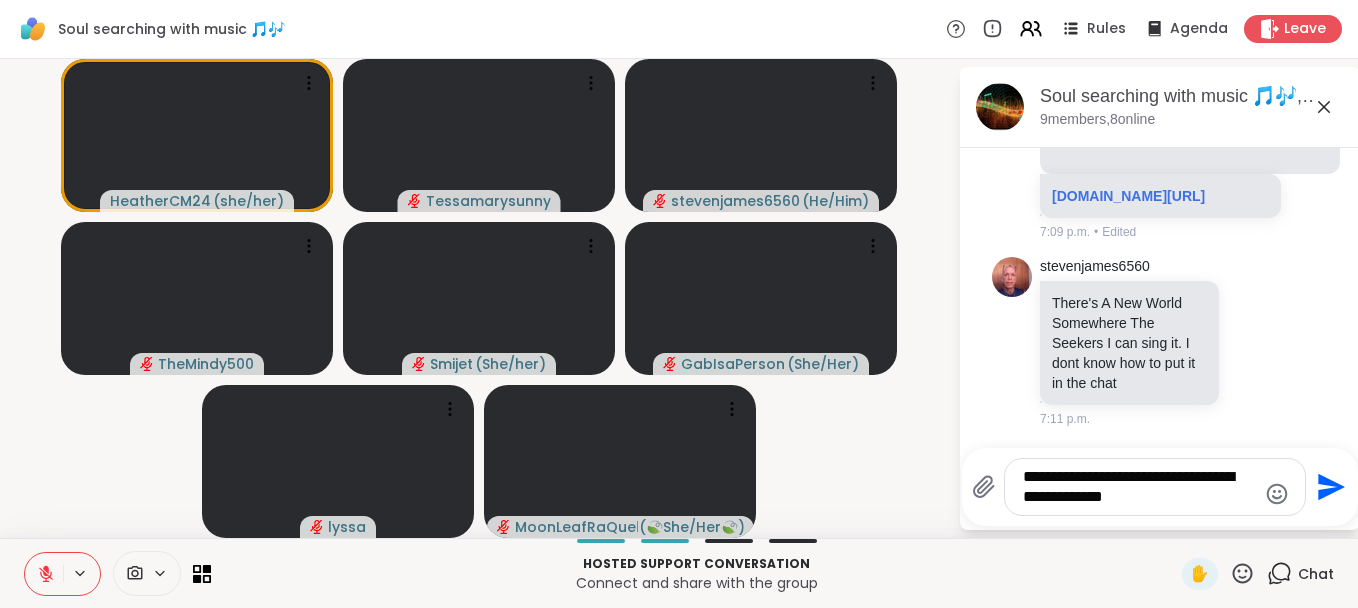 click on "**********" at bounding box center [1139, 487] 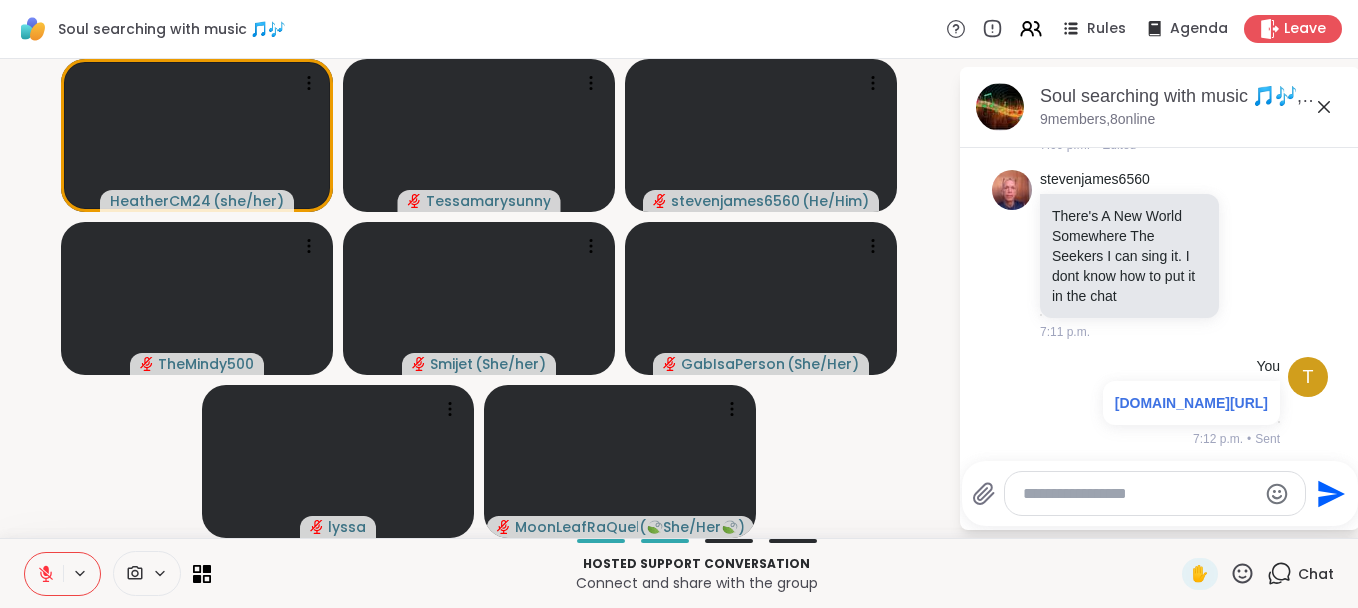 scroll, scrollTop: 2013, scrollLeft: 0, axis: vertical 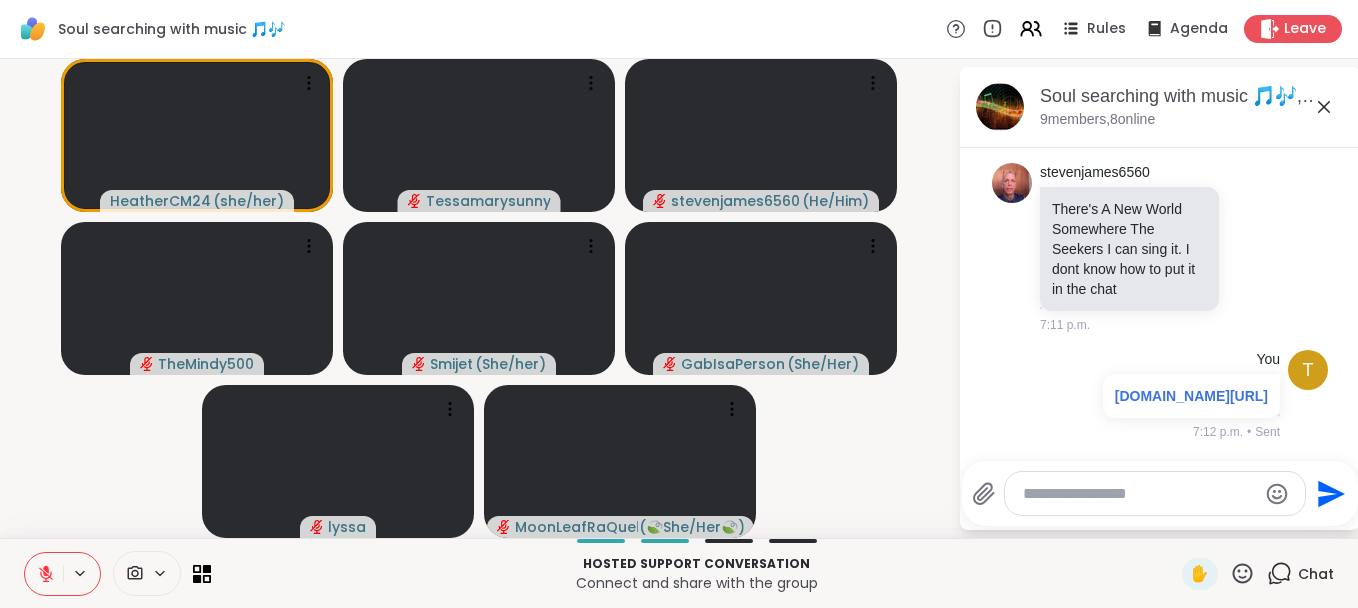 click on "Soul searching with music  🎵🎶 Rules Agenda Leave HeatherCM24 ( she/her ) Tessamarysunny stevenjames6560 ( He/Him ) TheMindy500 Smijet ( She/her ) GabIsaPerson ( She/Her ) [PERSON_NAME] ( 🍃She/Her🍃 ) Soul searching with music  🎵🎶, [DATE] 9  members,  8  online [DATE] Smijet Spotify Like I Love Country Music [PERSON_NAME] · Like I Love Country Music · Song · 2022 [PERSON_NAME] [PERSON_NAME] - Like I Love Country Music (Official Music Video) [DOMAIN_NAME][URL]   [DOMAIN_NAME][URL] 7:06 p.m. • Edited lyssa Laughing on the Outside Laughing on the Outside Provided to YouTube by BWSCD, Inc.  Laughing on the Outside · [PERSON_NAME]  Cleopatra Girls  ℗ 2017 Numero Group  Released on: [DATE]  Auto-generated by YouTube. [DOMAIN_NAME][URL] 7:09 p.m. • Edited MoonLeafRaQuel [PERSON_NAME] [PERSON_NAME] [PERSON_NAME] - Leave Me Alone (Official Video) [DOMAIN_NAME][URL] 7:09 p.m. • Edited T *" at bounding box center (679, 304) 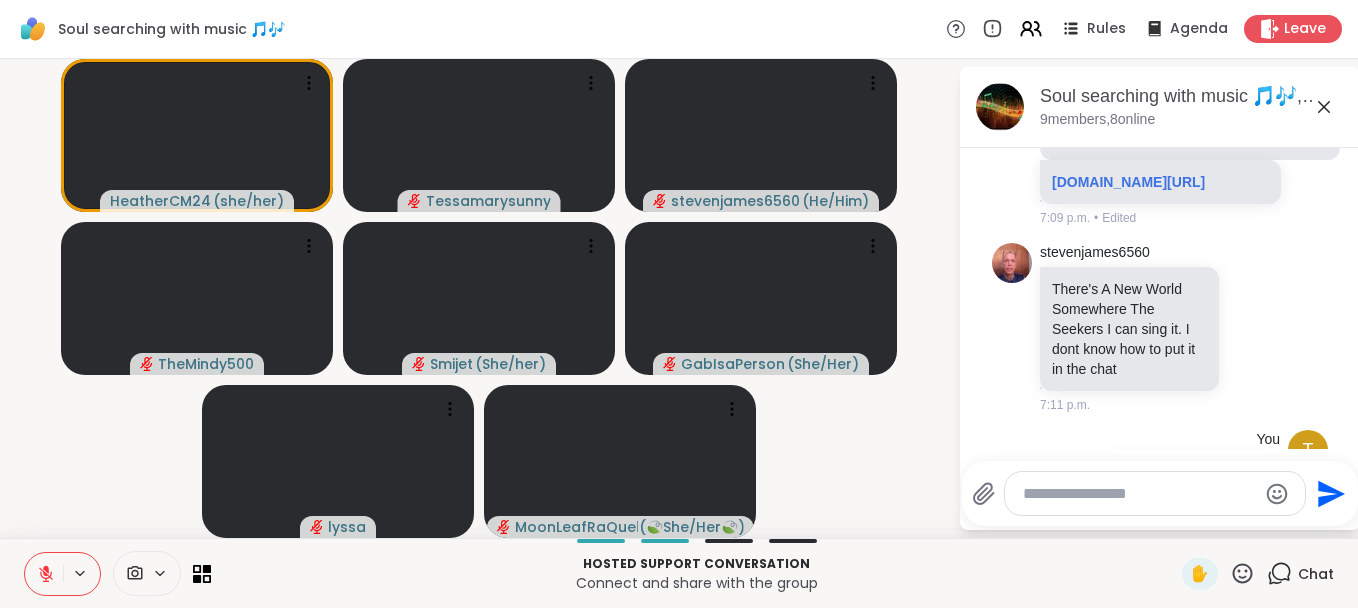 scroll, scrollTop: 1750, scrollLeft: 0, axis: vertical 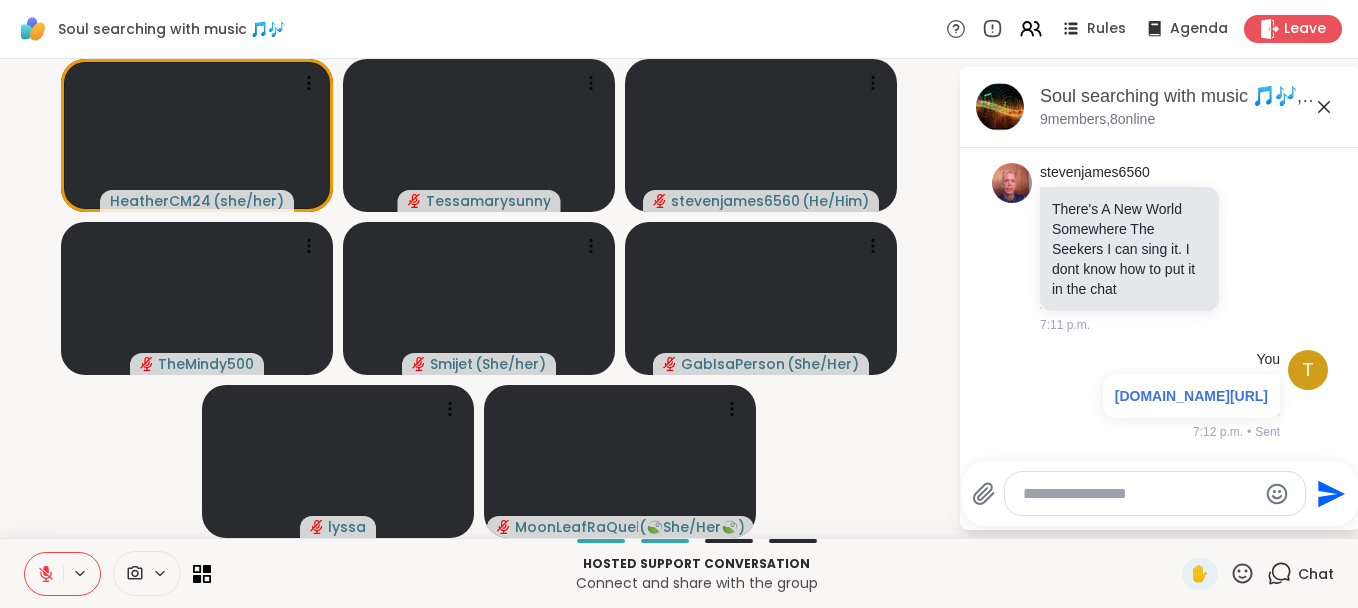click on "Soul searching with music  🎵🎶 Rules Agenda Leave HeatherCM24 ( she/her ) Tessamarysunny stevenjames6560 ( He/Him ) TheMindy500 Smijet ( She/her ) GabIsaPerson ( She/Her ) [PERSON_NAME] ( 🍃She/Her🍃 ) Soul searching with music  🎵🎶, [DATE] 9  members,  8  online [DATE] Smijet Spotify Like I Love Country Music [PERSON_NAME] · Like I Love Country Music · Song · 2022 [PERSON_NAME] [PERSON_NAME] - Like I Love Country Music (Official Music Video) [DOMAIN_NAME][URL]   [DOMAIN_NAME][URL] 7:06 p.m. • Edited lyssa Laughing on the Outside Laughing on the Outside Provided to YouTube by BWSCD, Inc.  Laughing on the Outside · [PERSON_NAME]  Cleopatra Girls  ℗ 2017 Numero Group  Released on: [DATE]  Auto-generated by YouTube. [DOMAIN_NAME][URL] 7:09 p.m. • Edited MoonLeafRaQuel [PERSON_NAME] [PERSON_NAME] [PERSON_NAME] - Leave Me Alone (Official Video) [DOMAIN_NAME][URL] 7:09 p.m. • Edited T *" at bounding box center [679, 304] 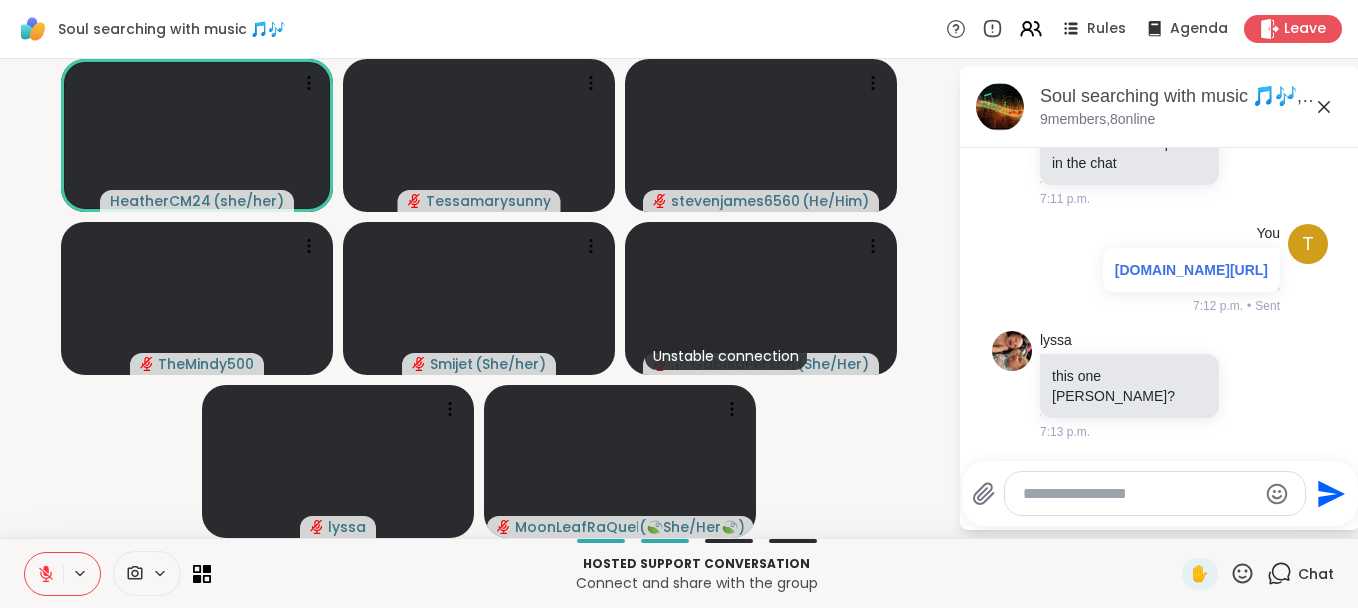 scroll, scrollTop: 2266, scrollLeft: 0, axis: vertical 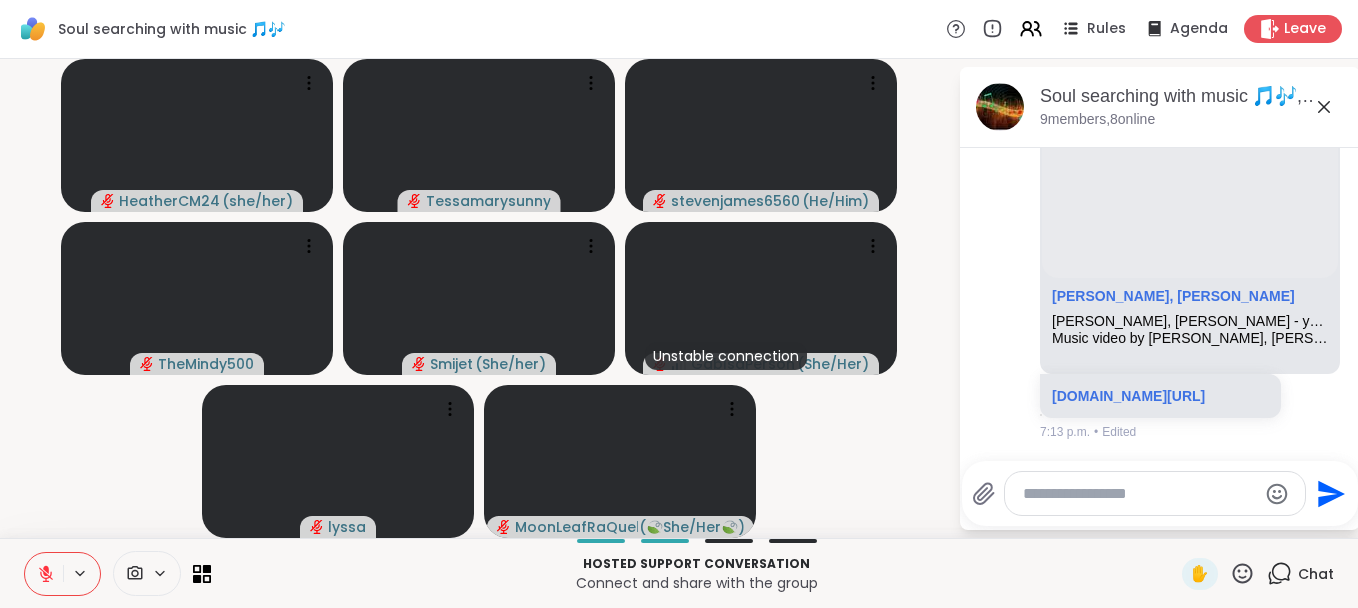 click 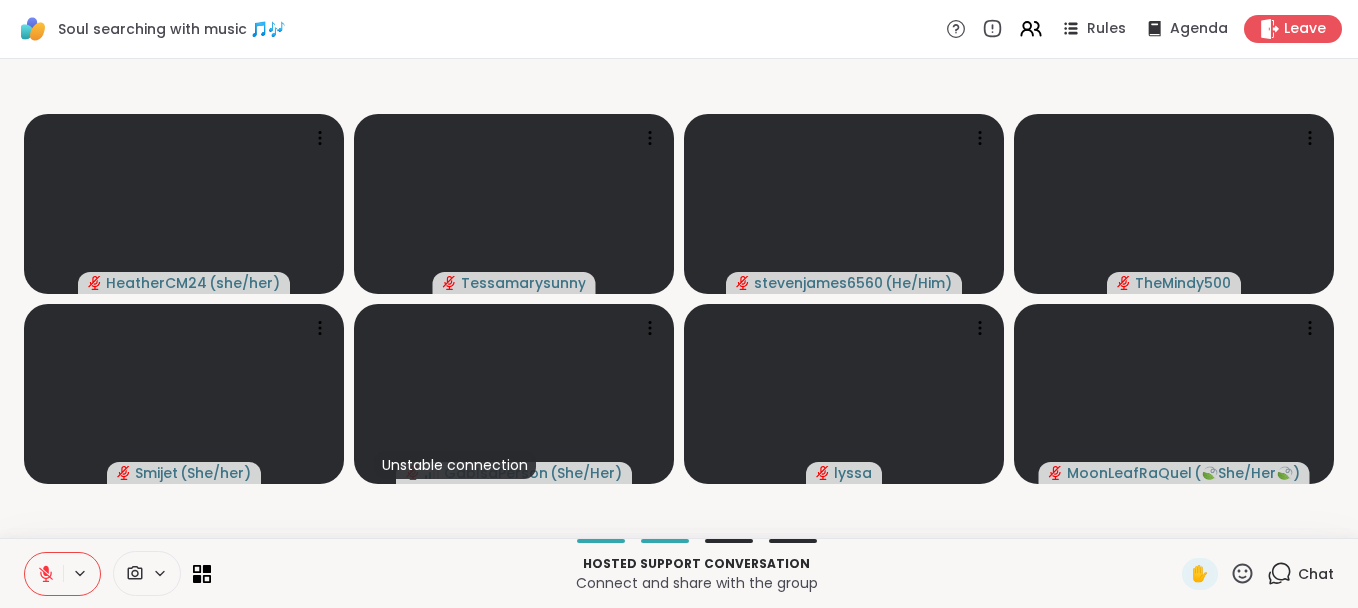 click on "Chat" at bounding box center [1316, 574] 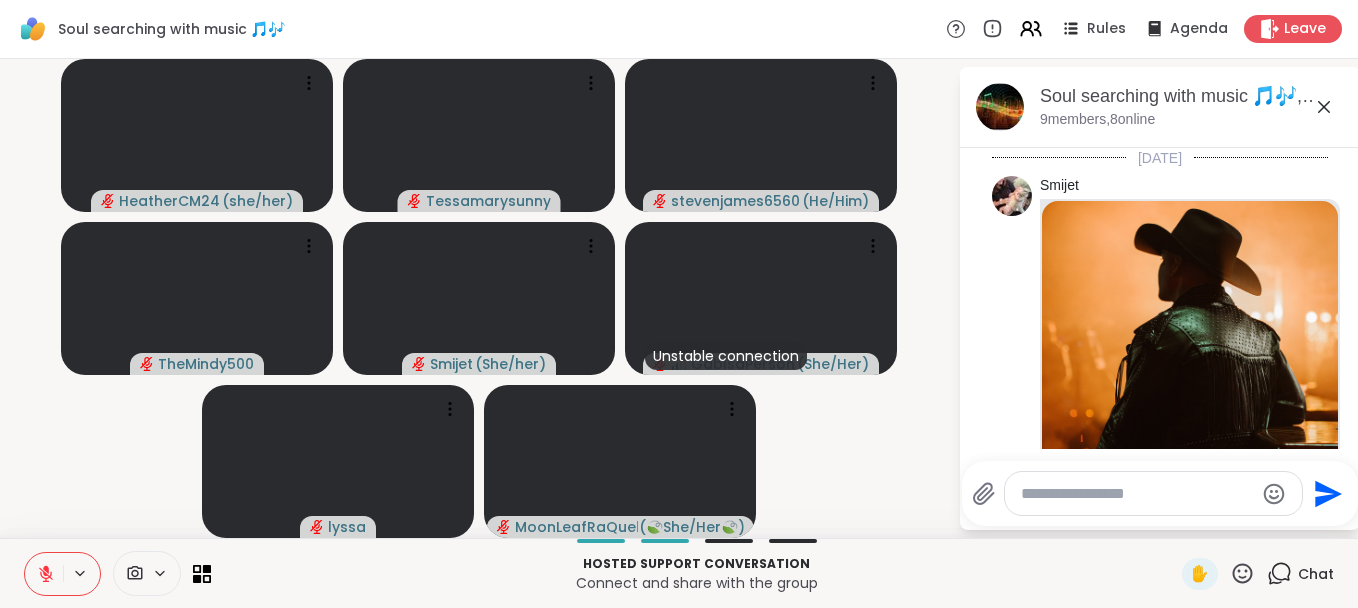 scroll, scrollTop: 3120, scrollLeft: 0, axis: vertical 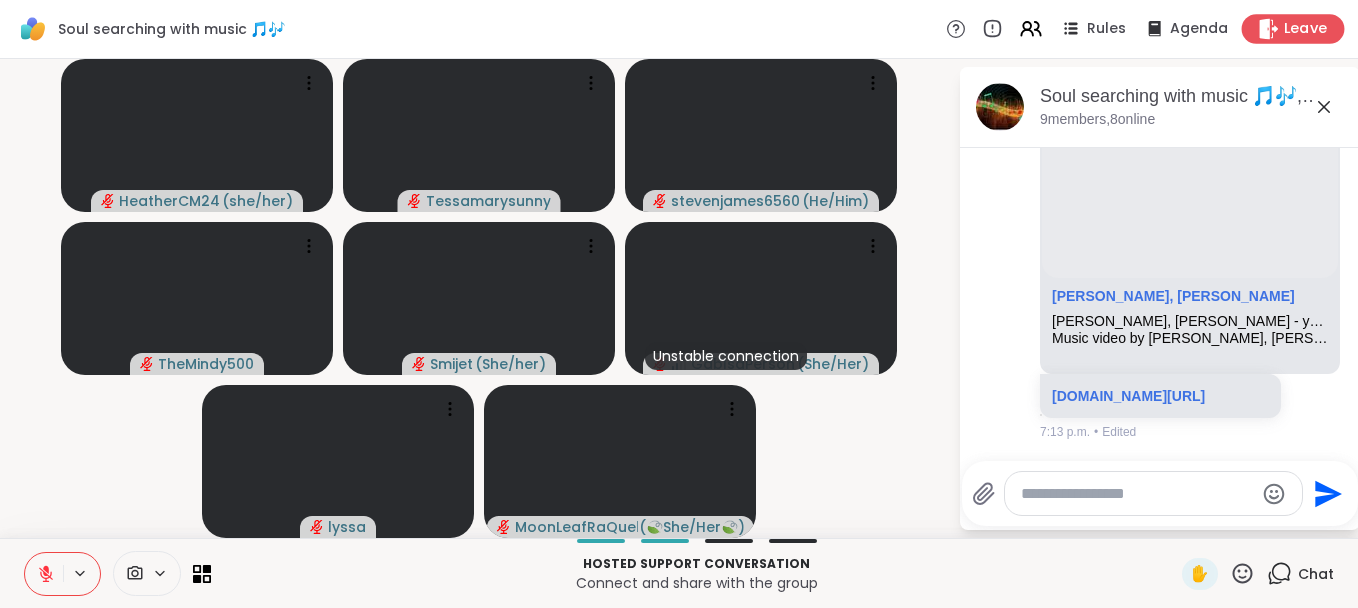 click 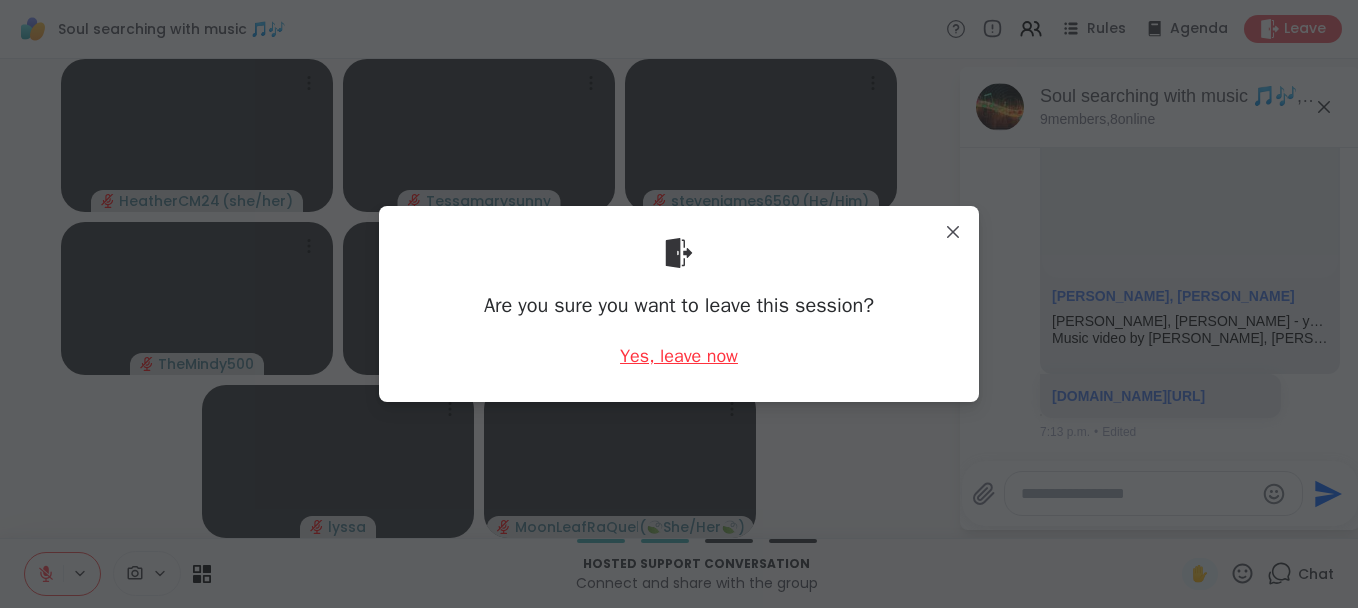 click on "Yes, leave now" at bounding box center (679, 356) 